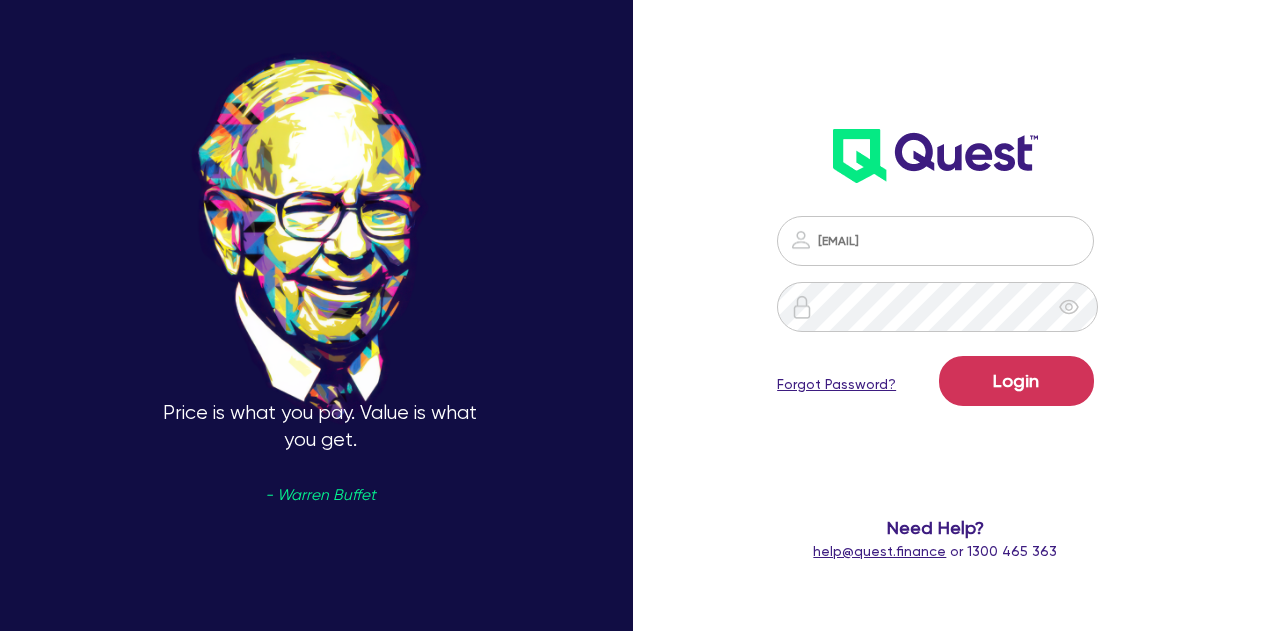scroll, scrollTop: 0, scrollLeft: 0, axis: both 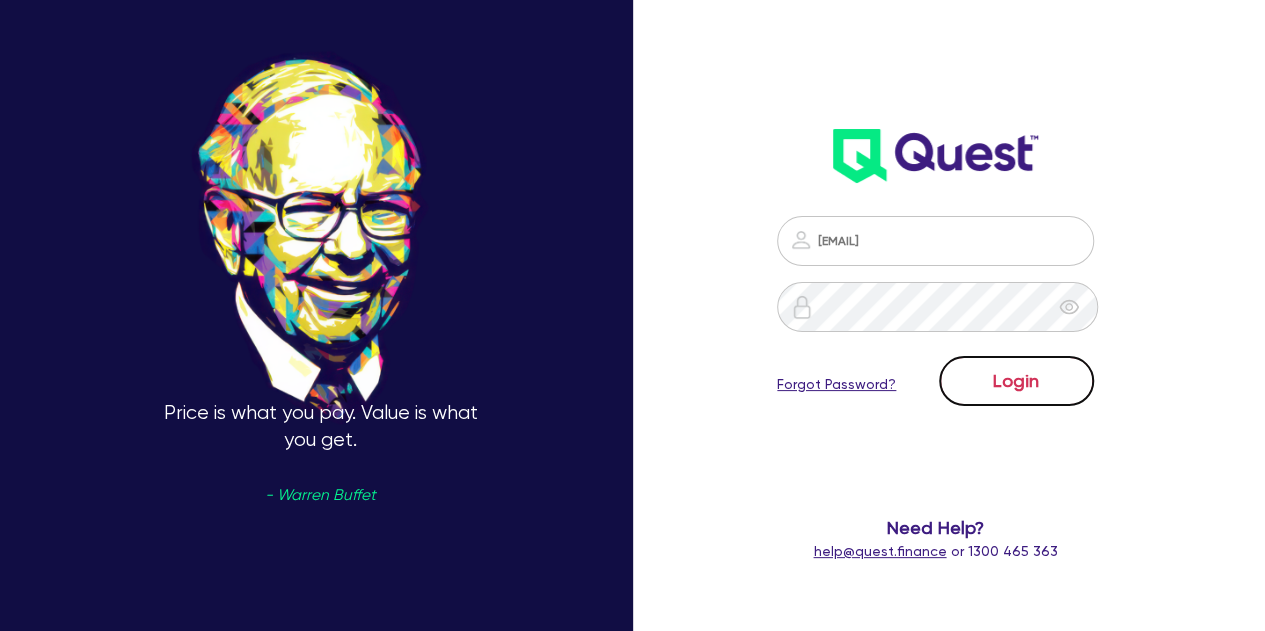 click on "Login" at bounding box center (1016, 381) 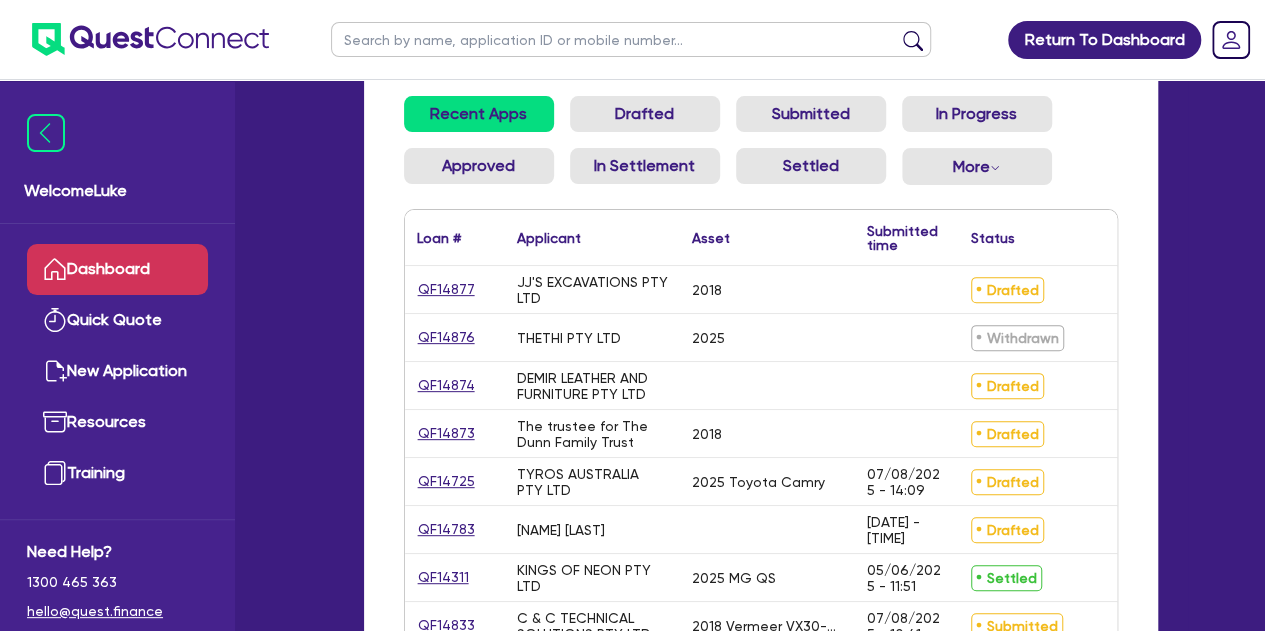 scroll, scrollTop: 220, scrollLeft: 0, axis: vertical 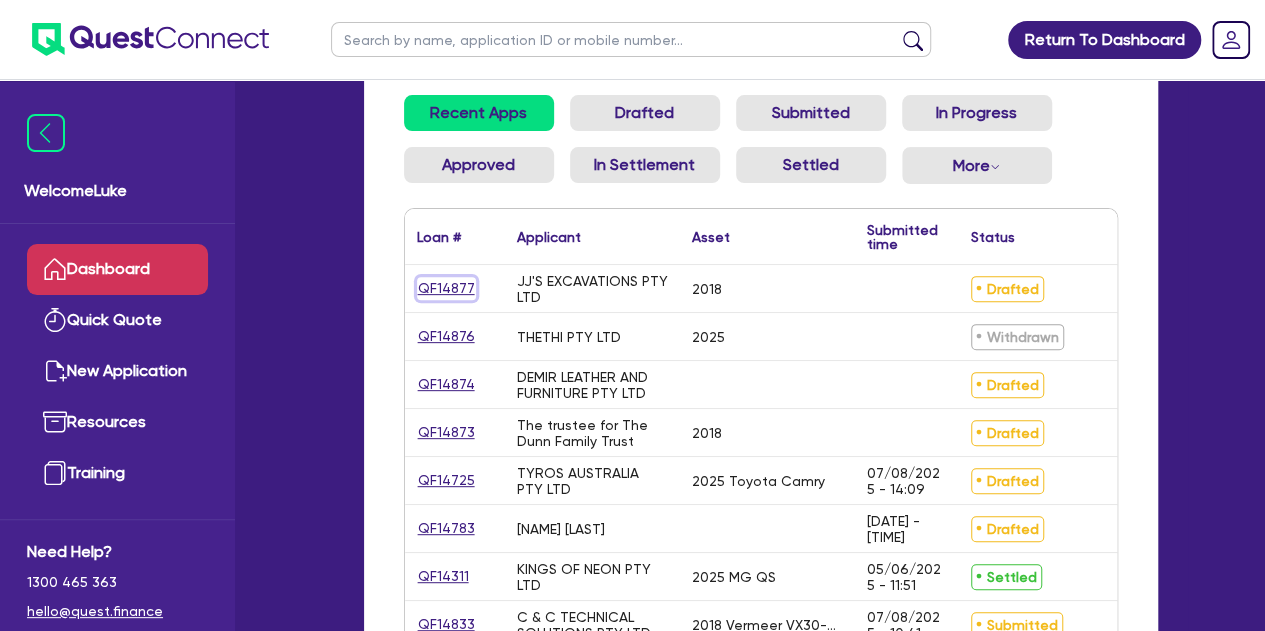 click on "QF14877" at bounding box center (446, 288) 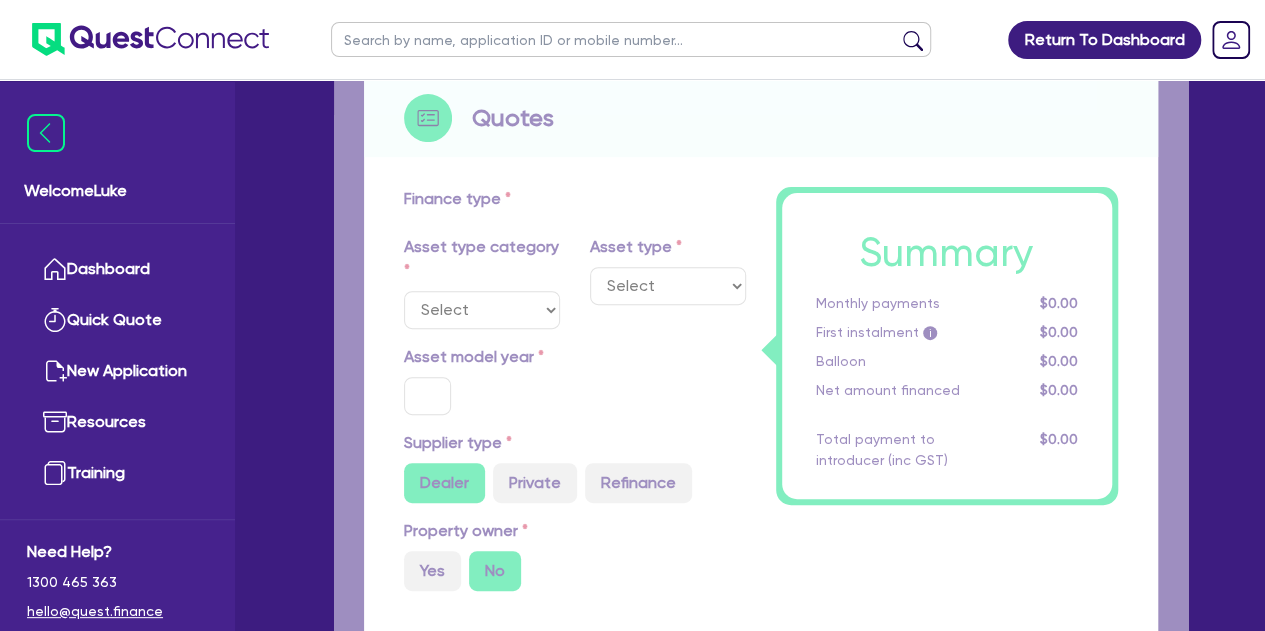 scroll, scrollTop: 0, scrollLeft: 0, axis: both 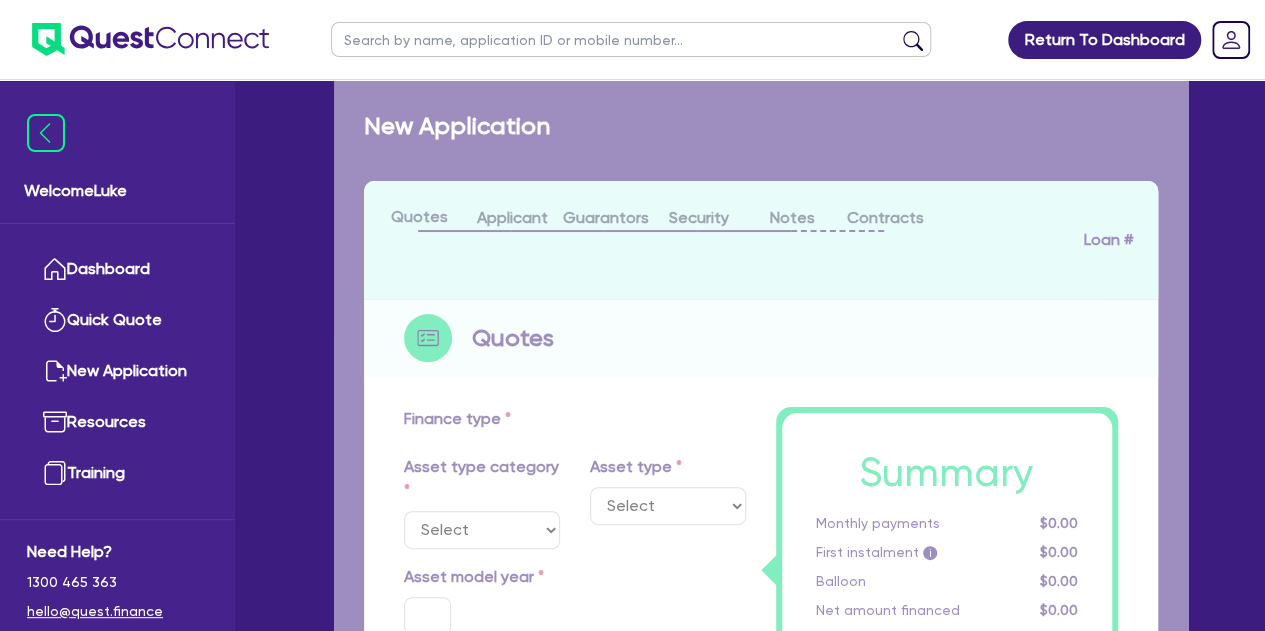 select on "PRIMARY_ASSETS" 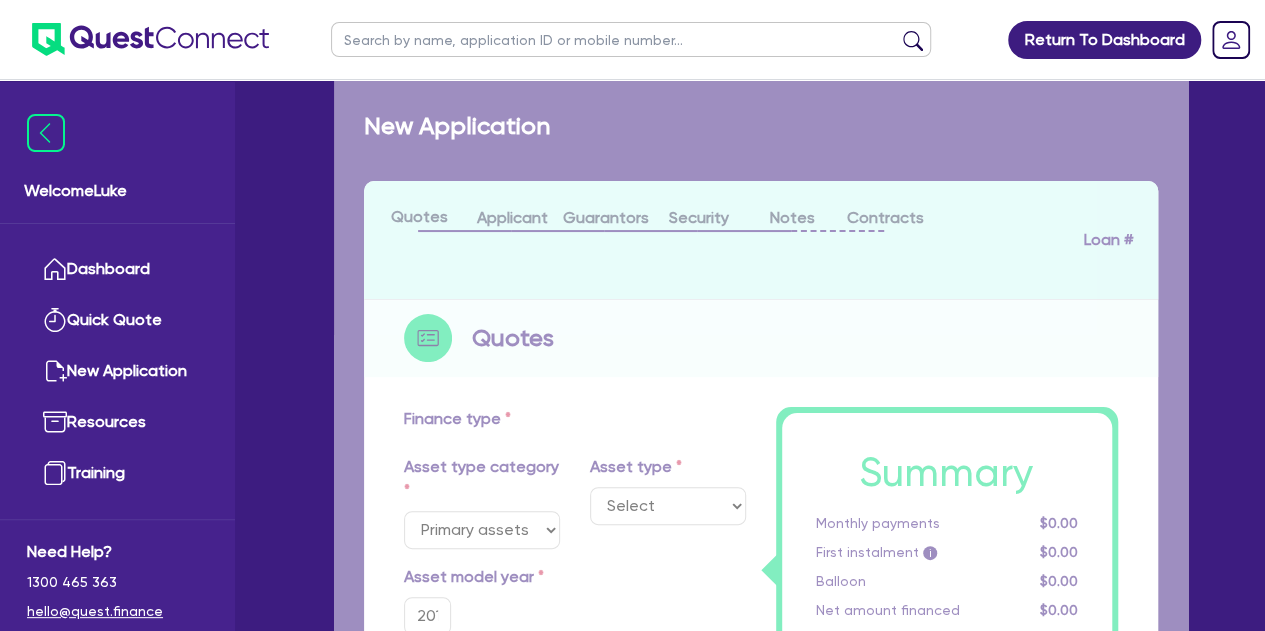 select on "CONSTRUCTION_AND_EARTHMOVING_EQUIPMENT" 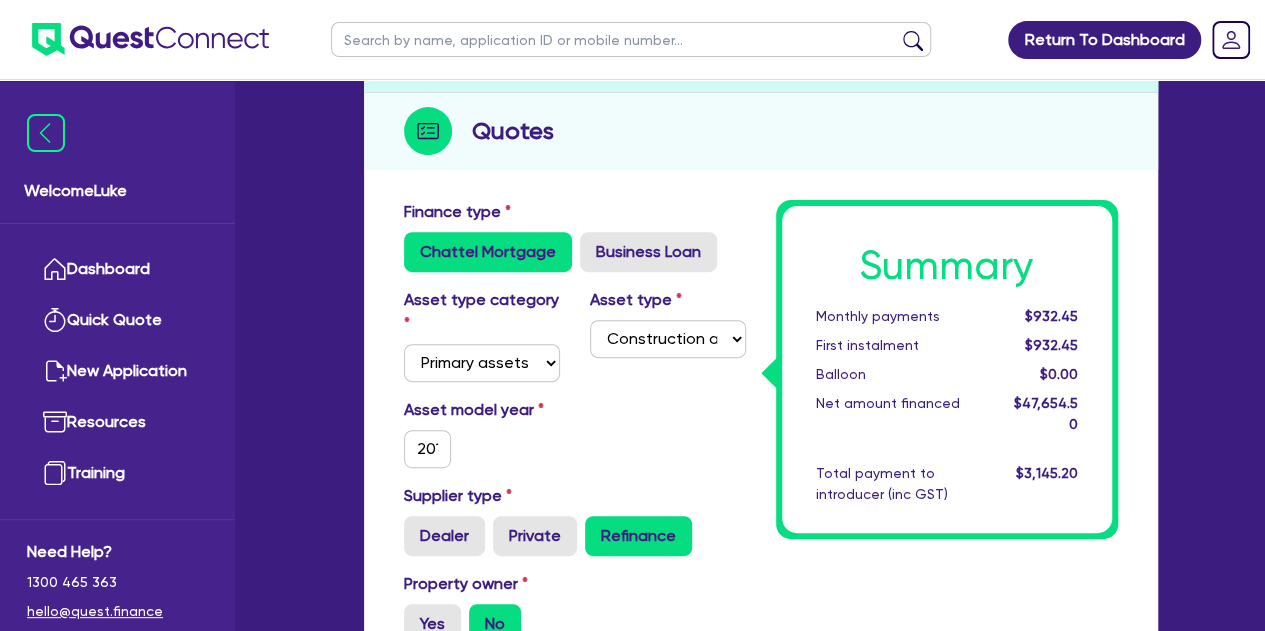 scroll, scrollTop: 120, scrollLeft: 0, axis: vertical 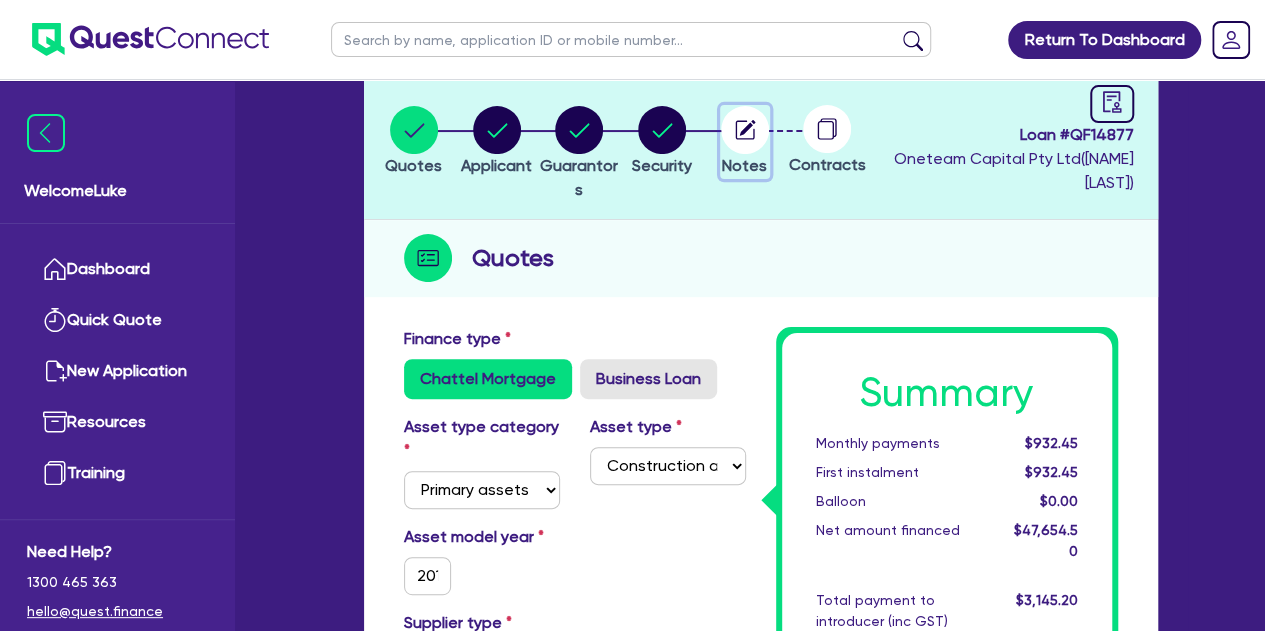click 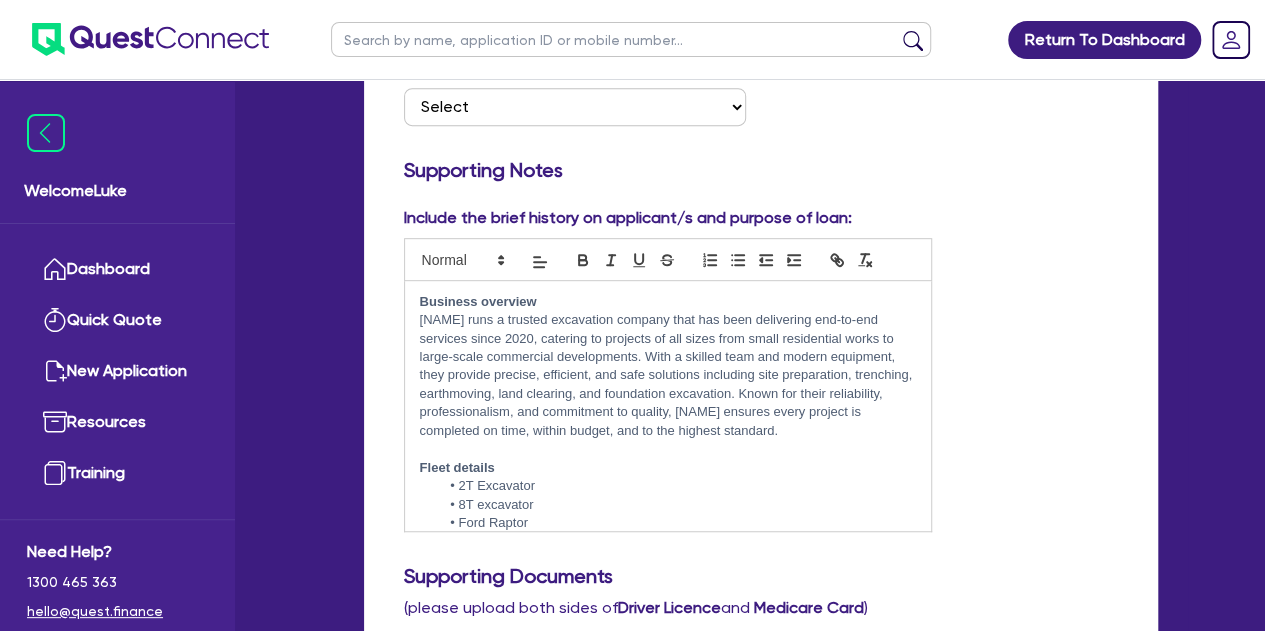 scroll, scrollTop: 440, scrollLeft: 0, axis: vertical 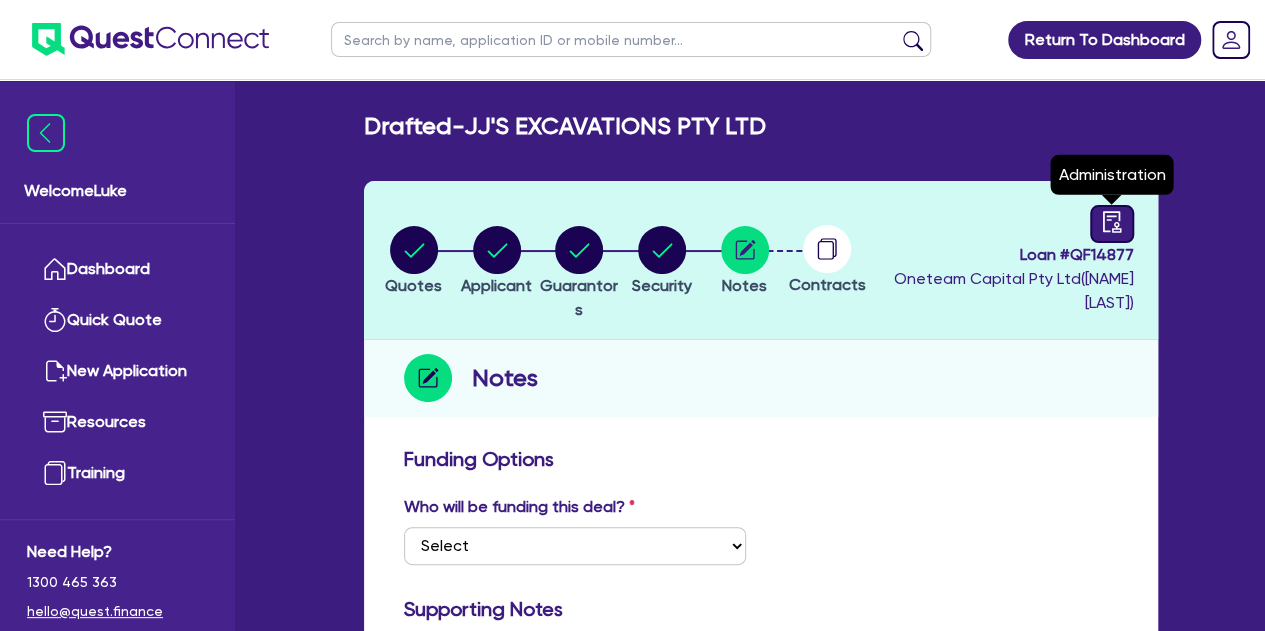 click at bounding box center [1112, 224] 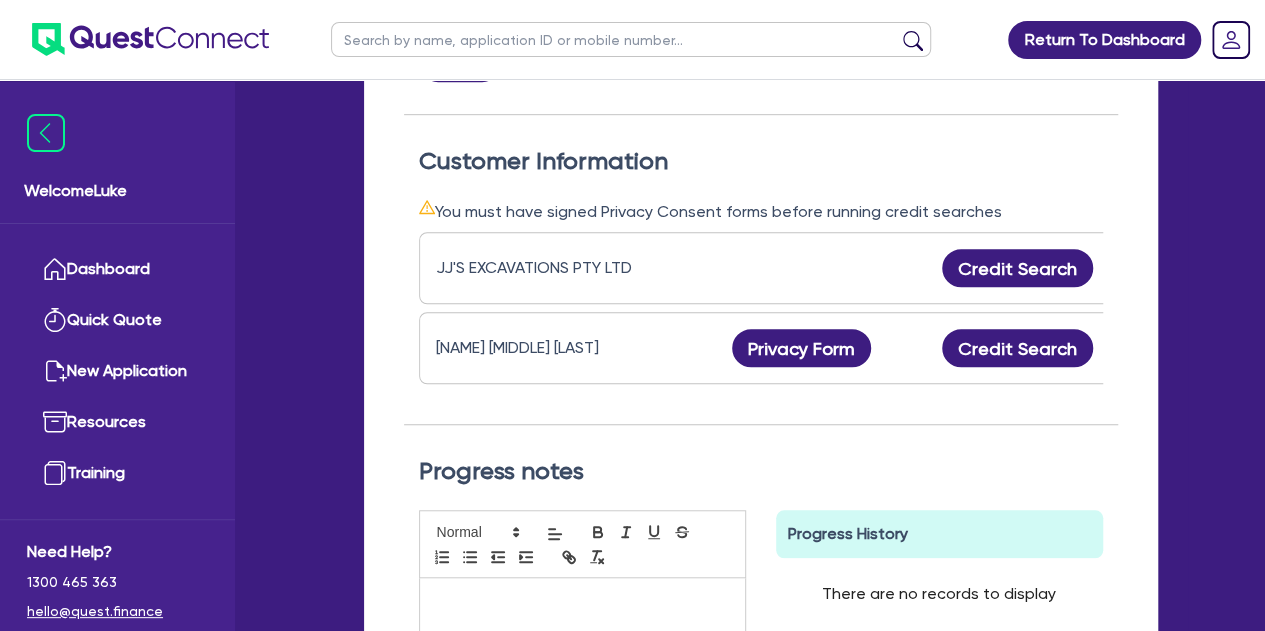 scroll, scrollTop: 568, scrollLeft: 0, axis: vertical 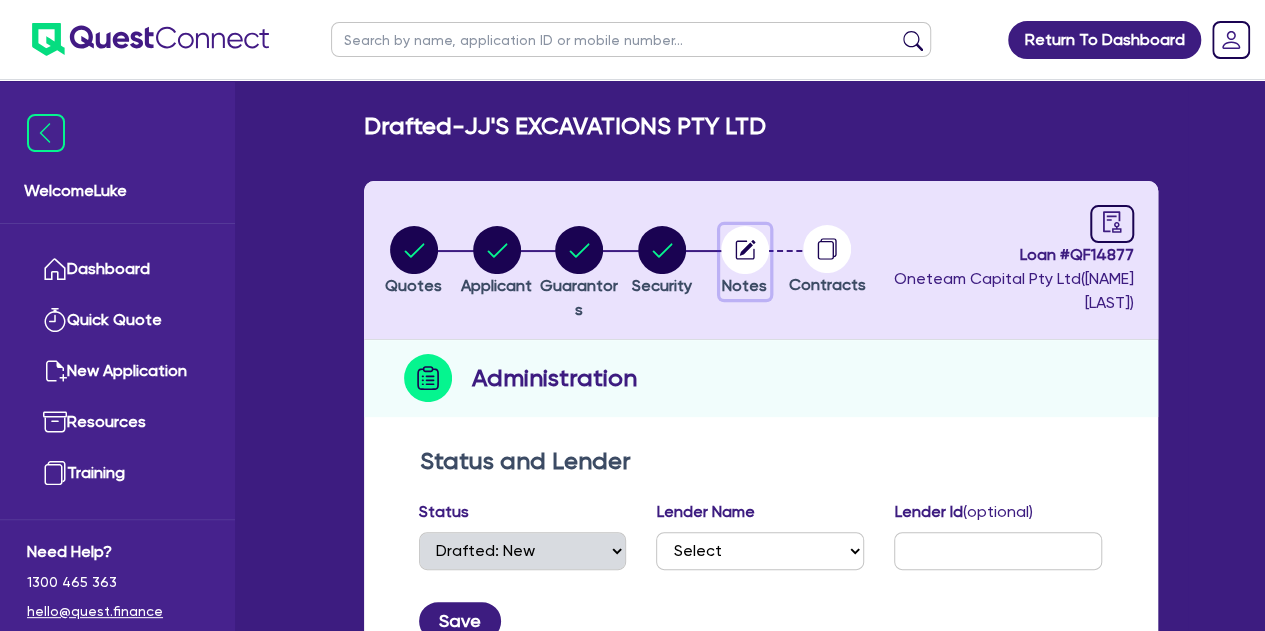 click 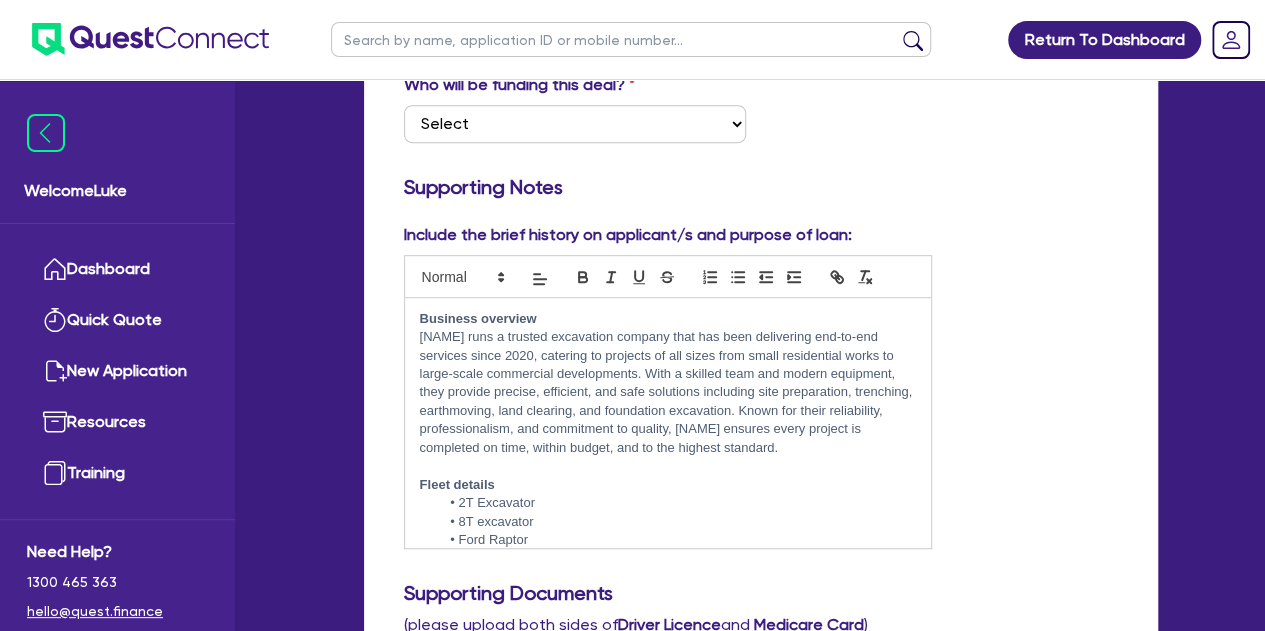 scroll, scrollTop: 452, scrollLeft: 0, axis: vertical 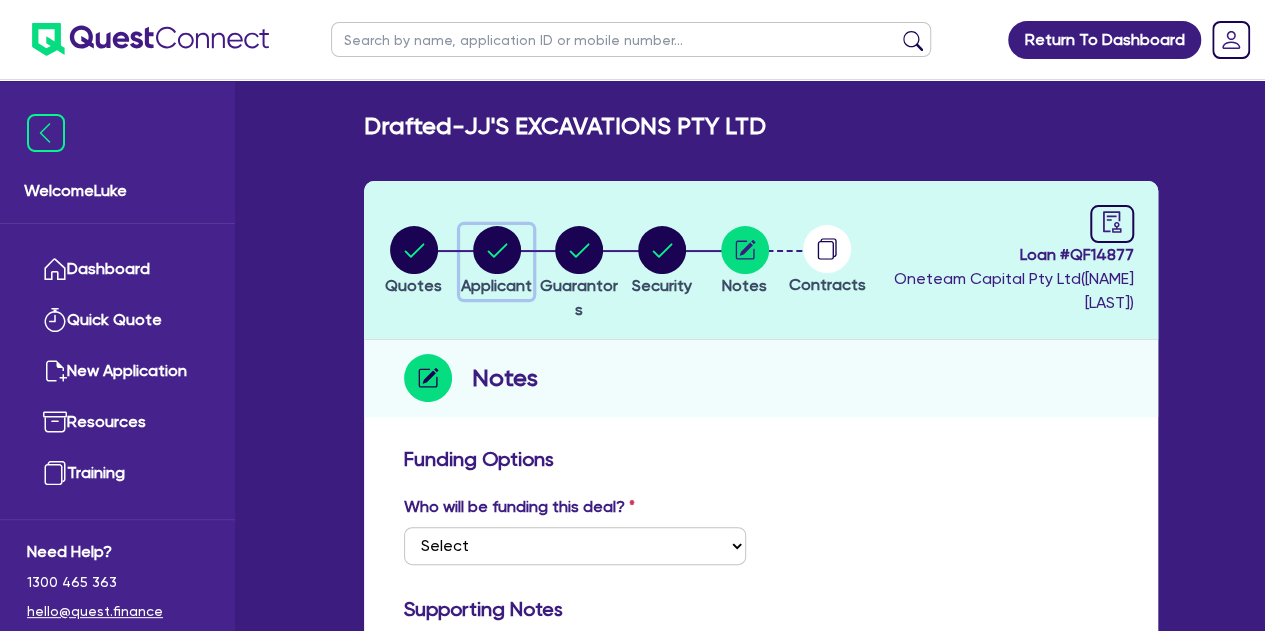 click on "Applicant" at bounding box center [496, 285] 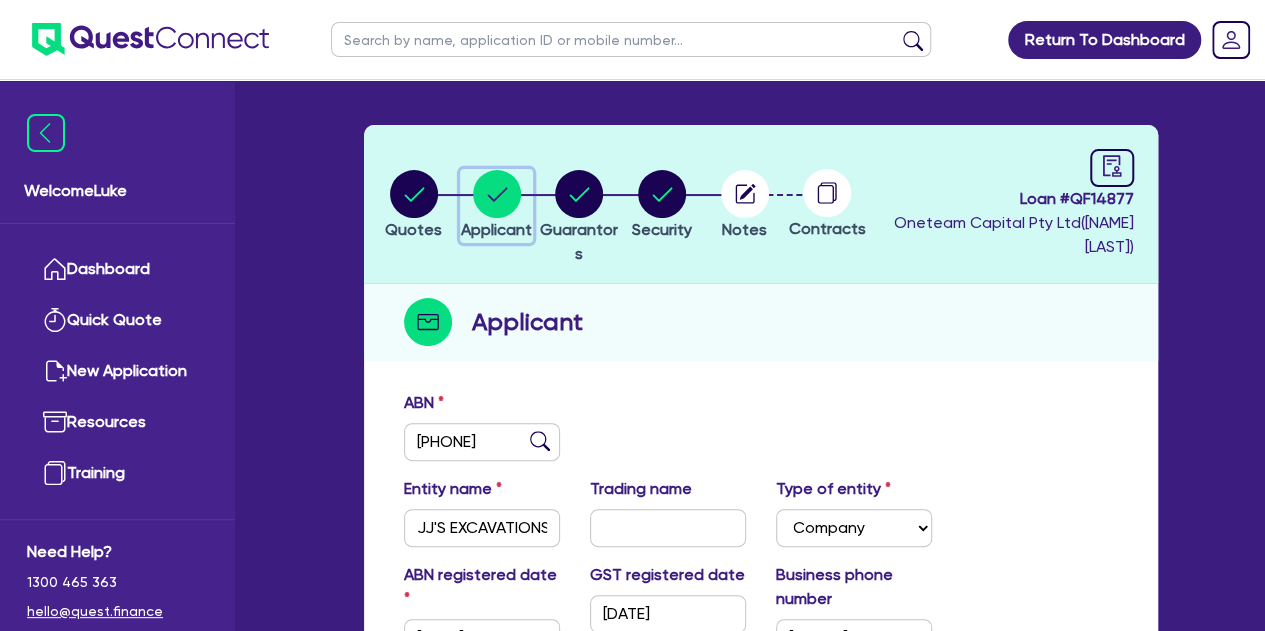 scroll, scrollTop: 0, scrollLeft: 0, axis: both 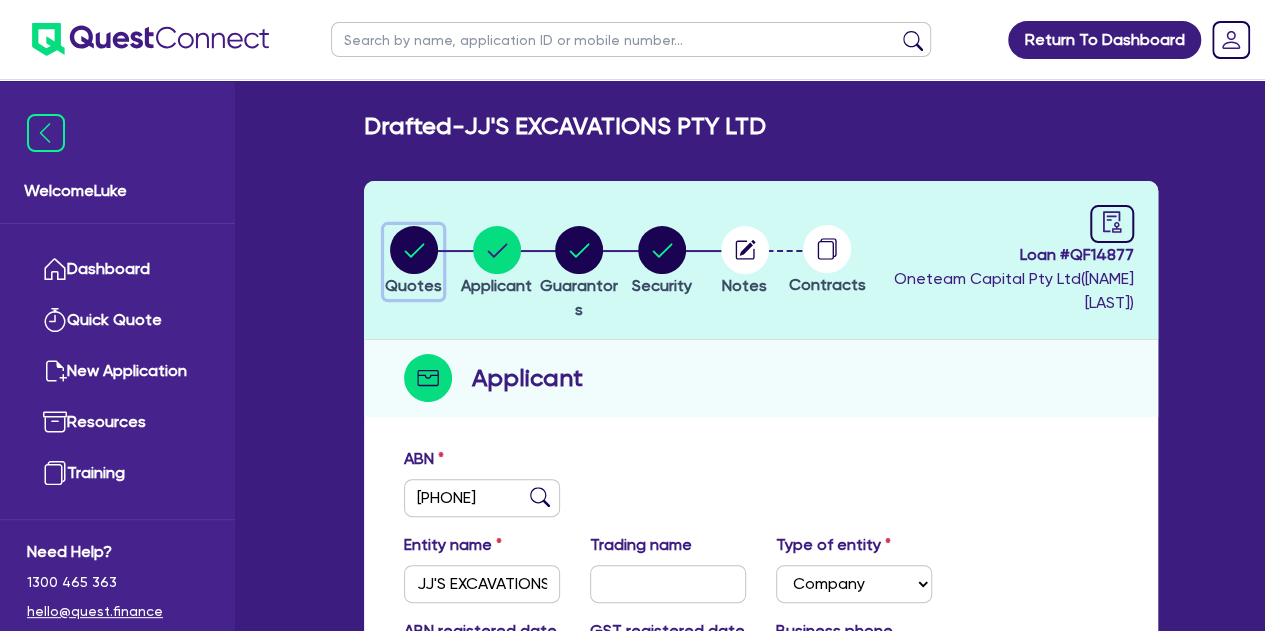 click 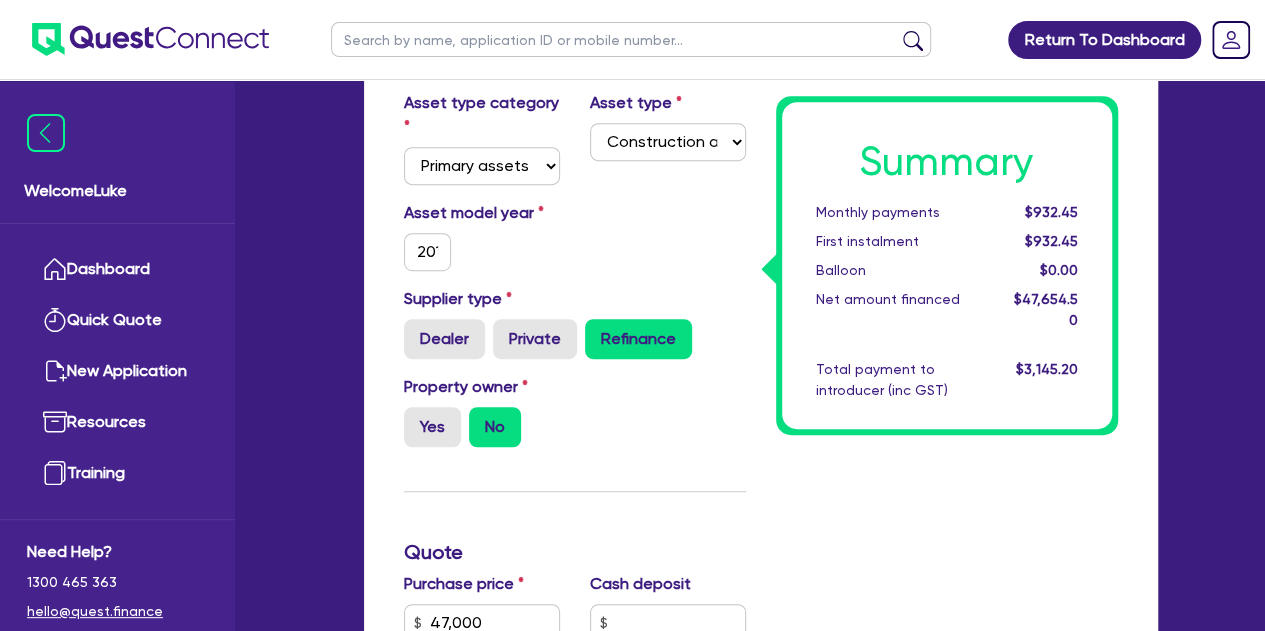 scroll, scrollTop: 450, scrollLeft: 0, axis: vertical 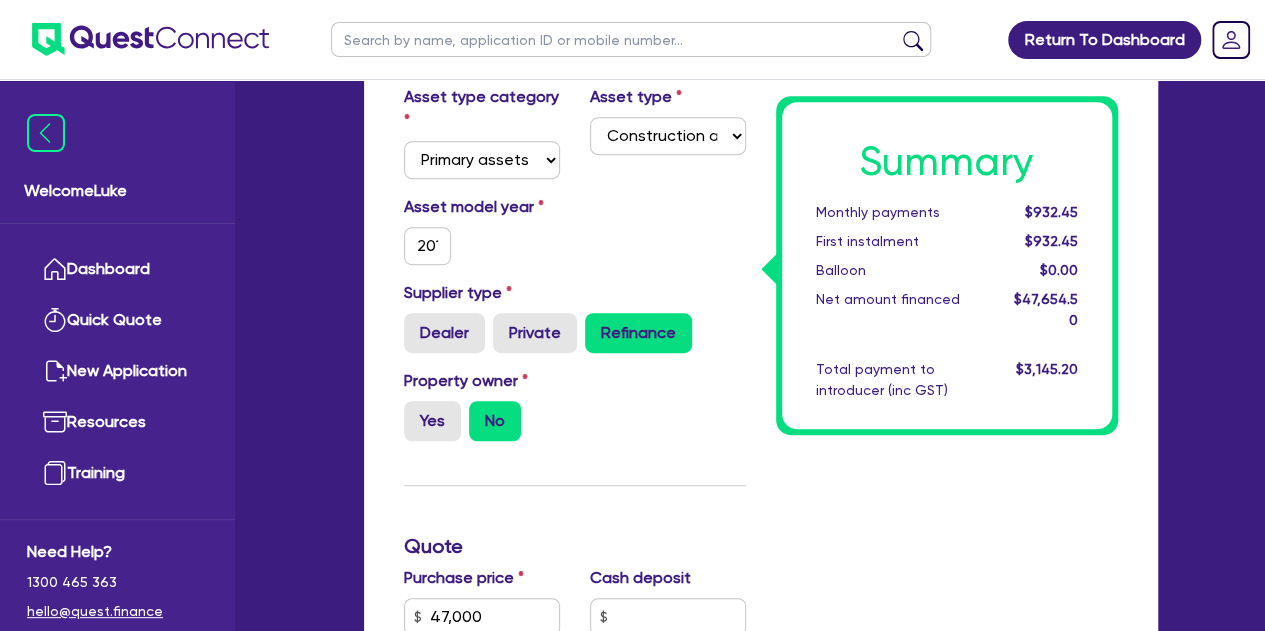 click at bounding box center (631, 39) 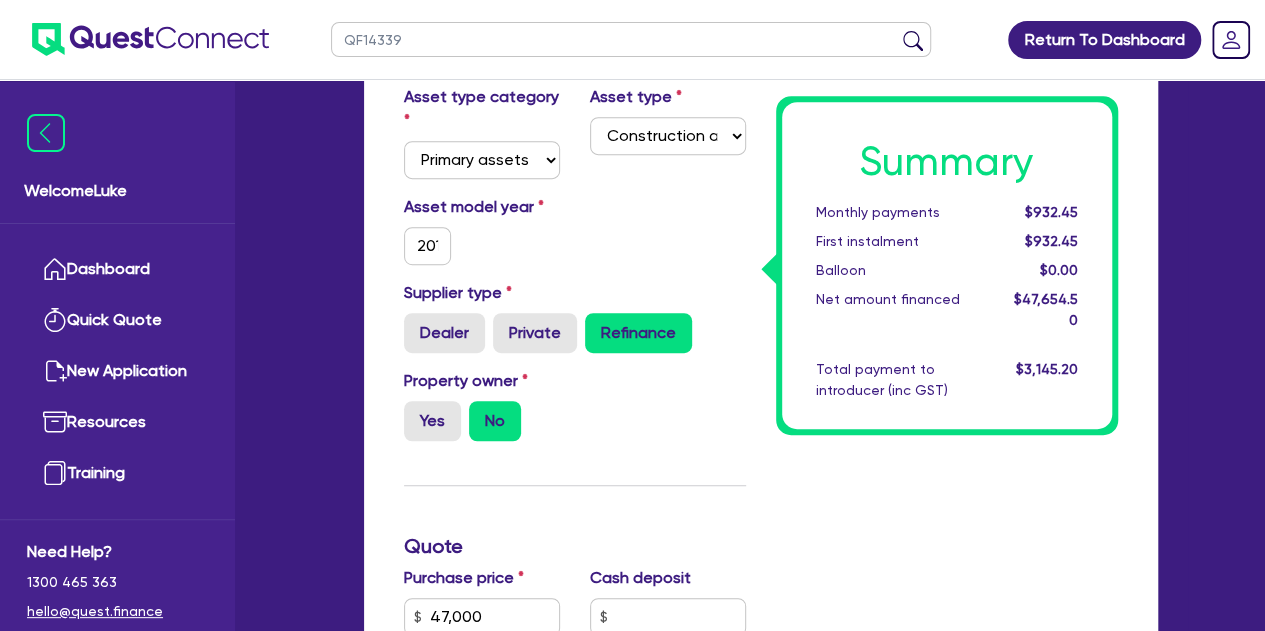 click at bounding box center (913, 44) 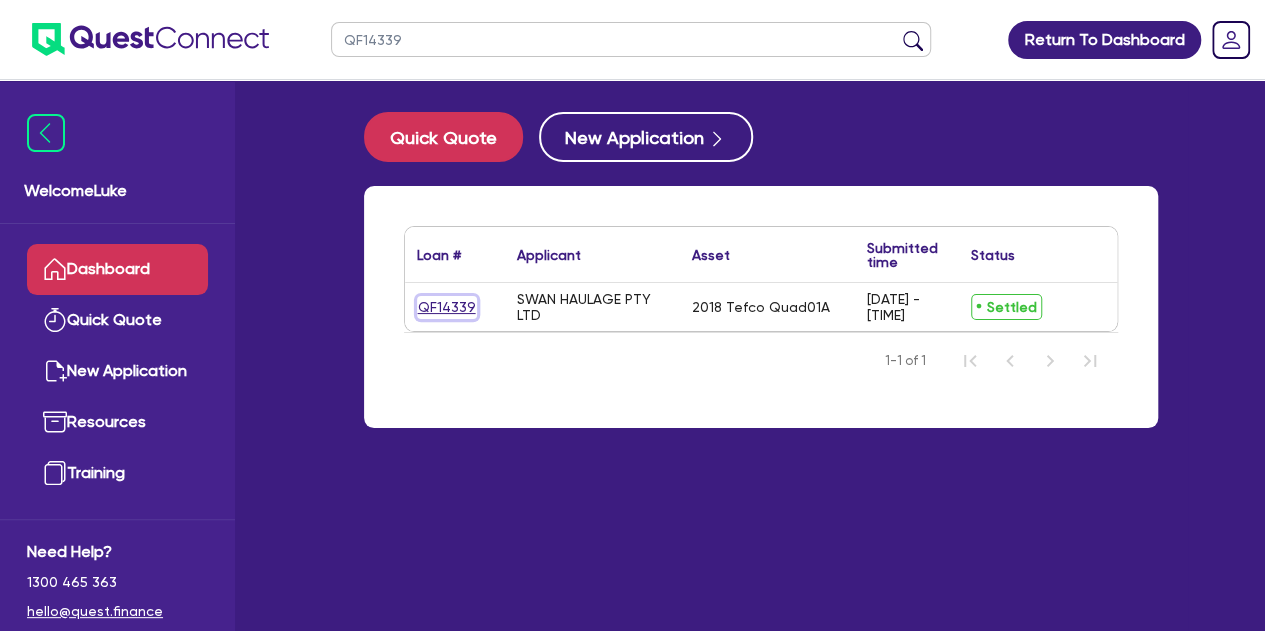 click on "QF14339" at bounding box center [447, 307] 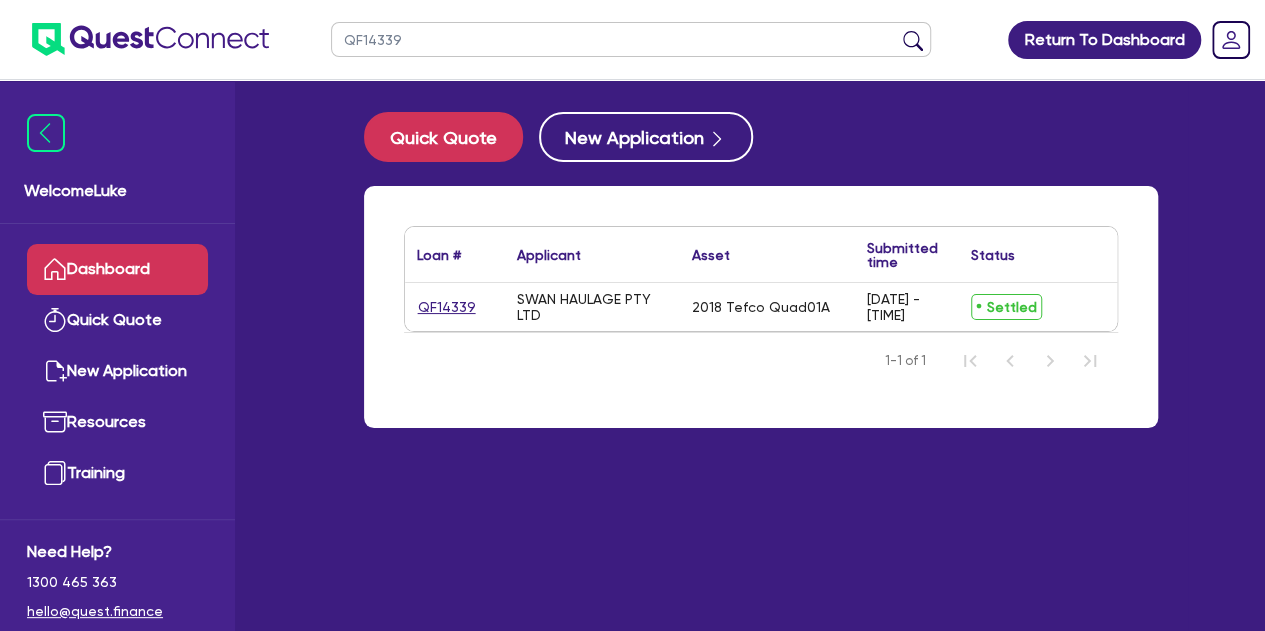 select on "PRIMARY_ASSETS" 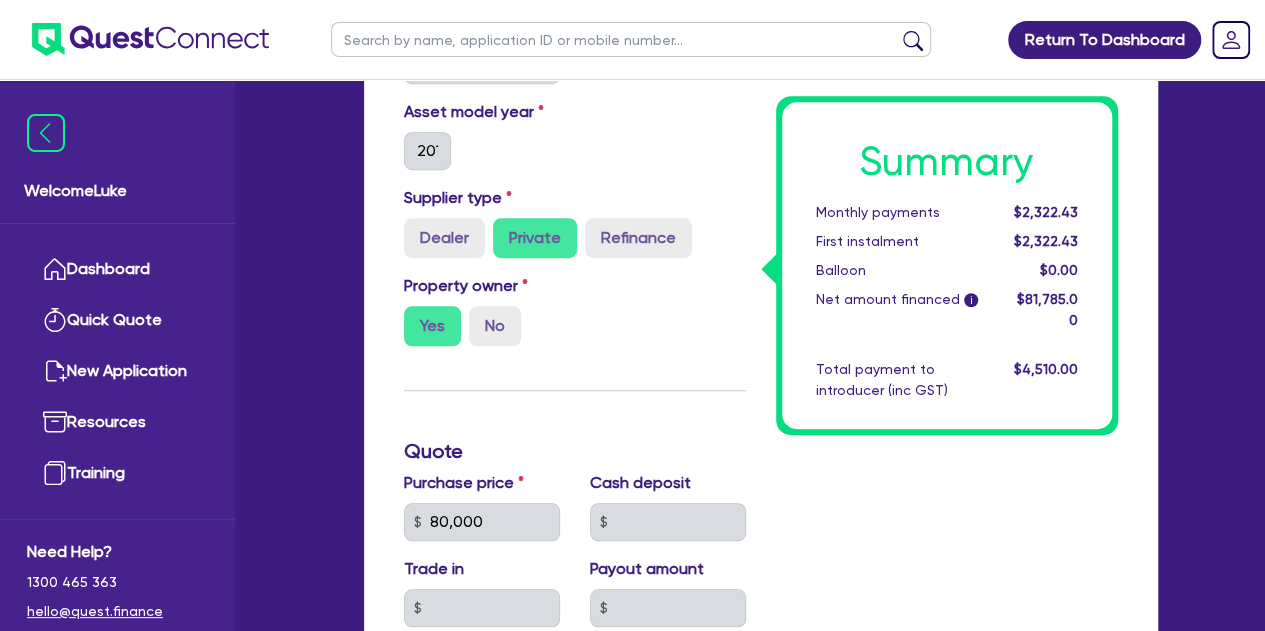 scroll, scrollTop: 173, scrollLeft: 0, axis: vertical 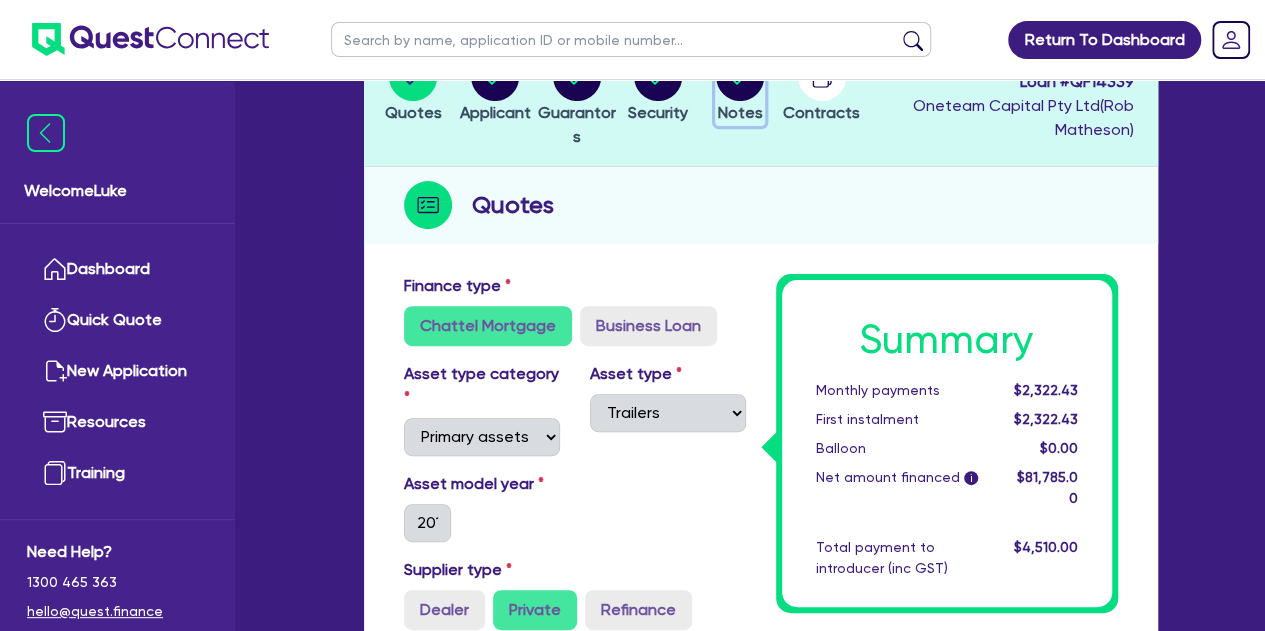 click 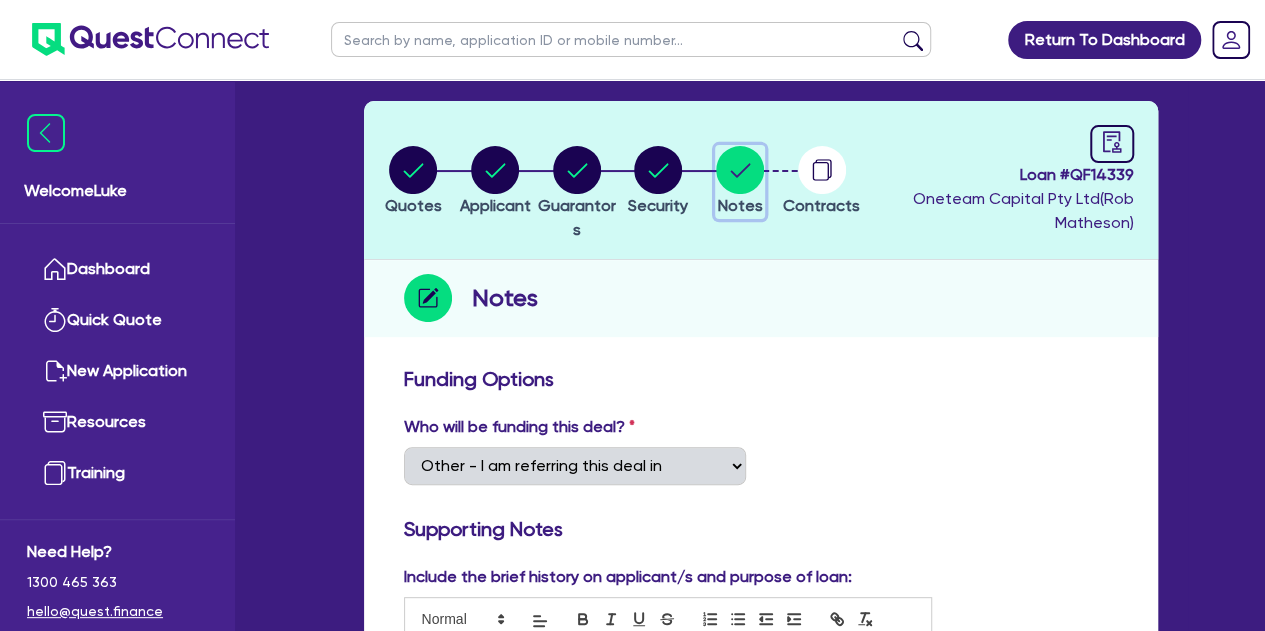 scroll, scrollTop: 0, scrollLeft: 0, axis: both 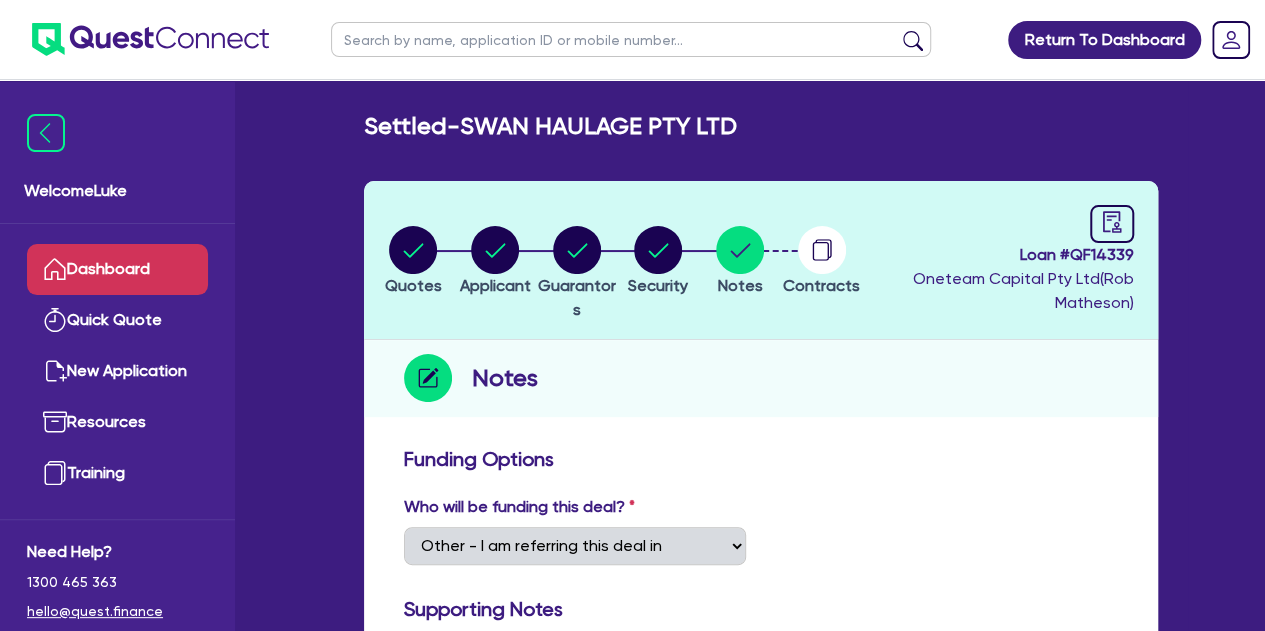 click on "Dashboard" at bounding box center [117, 269] 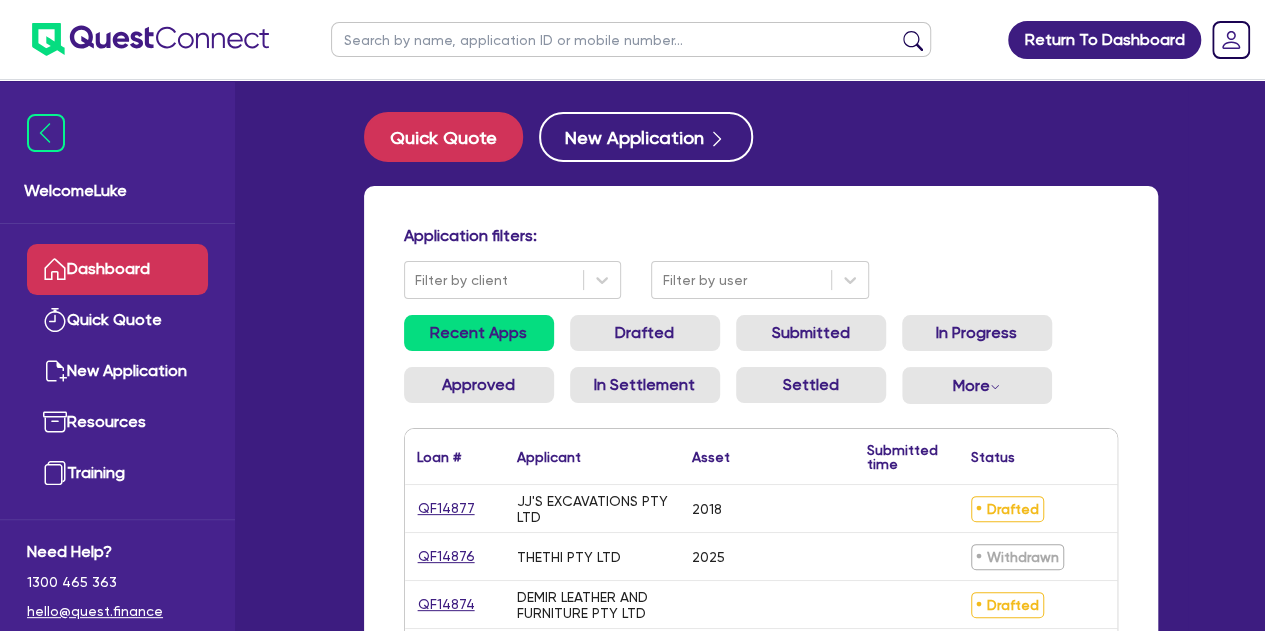click at bounding box center [631, 39] 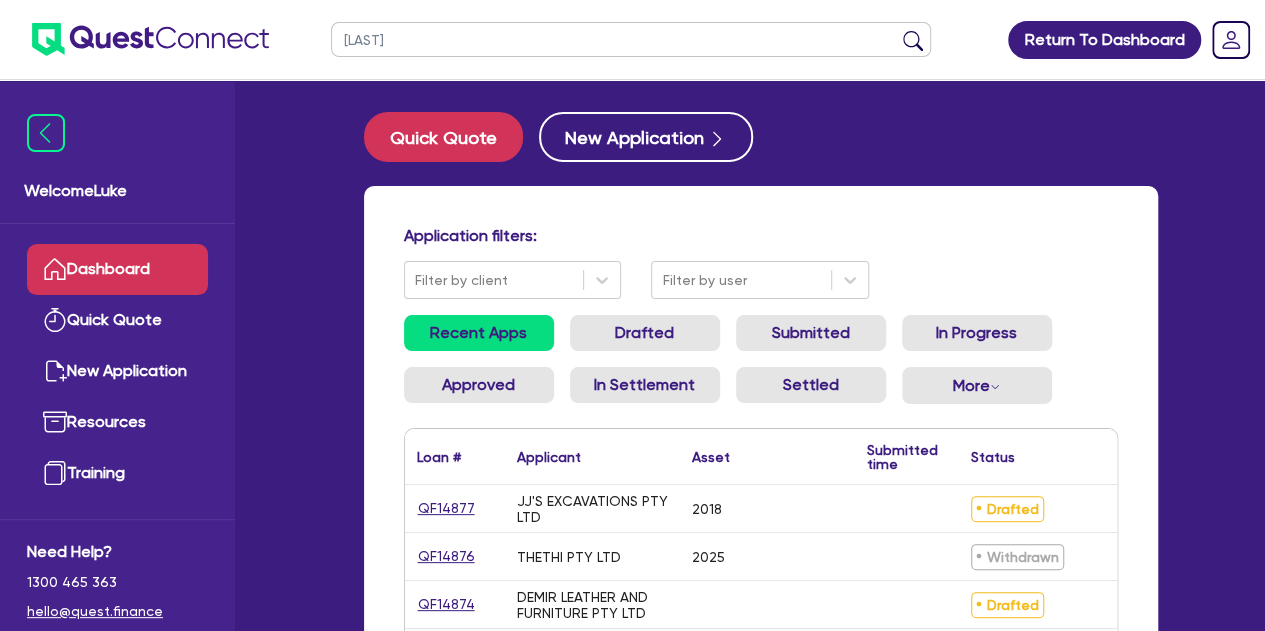 type on "[LAST]" 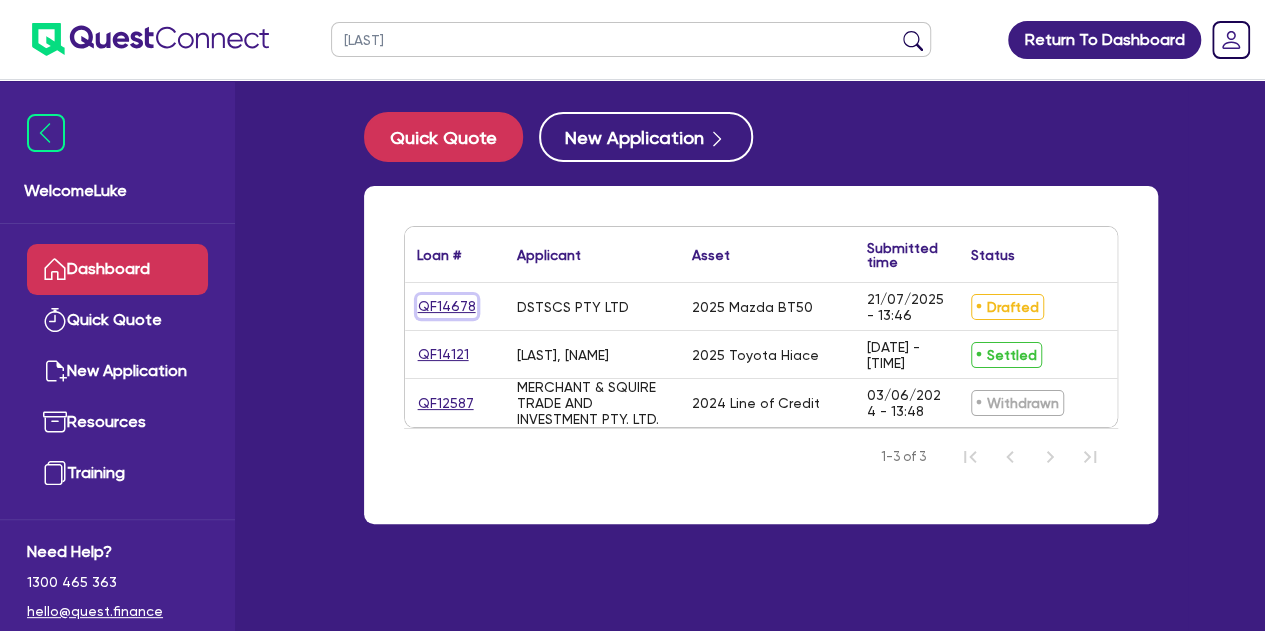 click on "QF14678" at bounding box center [447, 306] 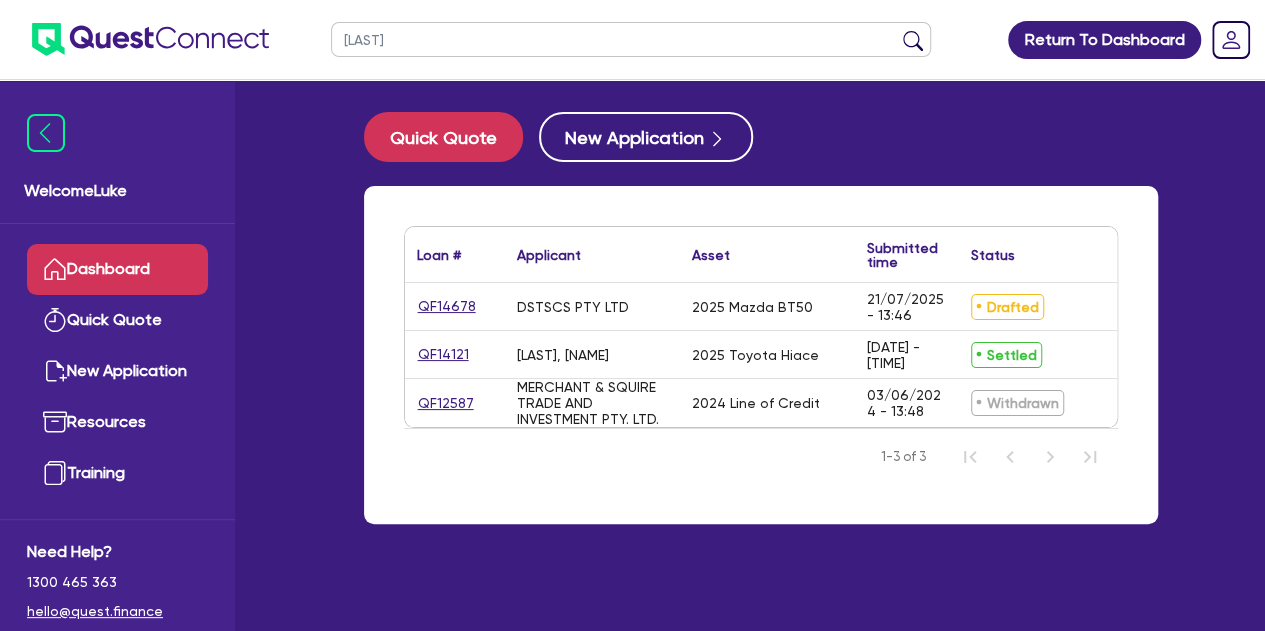 select on "CARS_AND_LIGHT_TRUCKS" 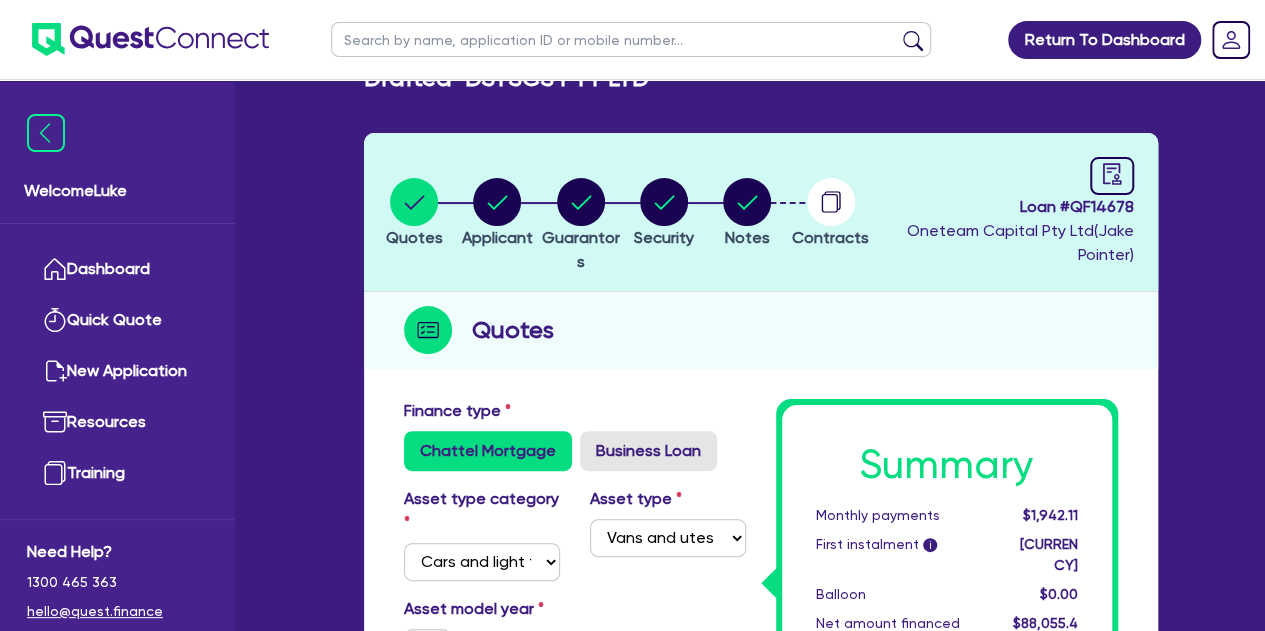 scroll, scrollTop: 37, scrollLeft: 0, axis: vertical 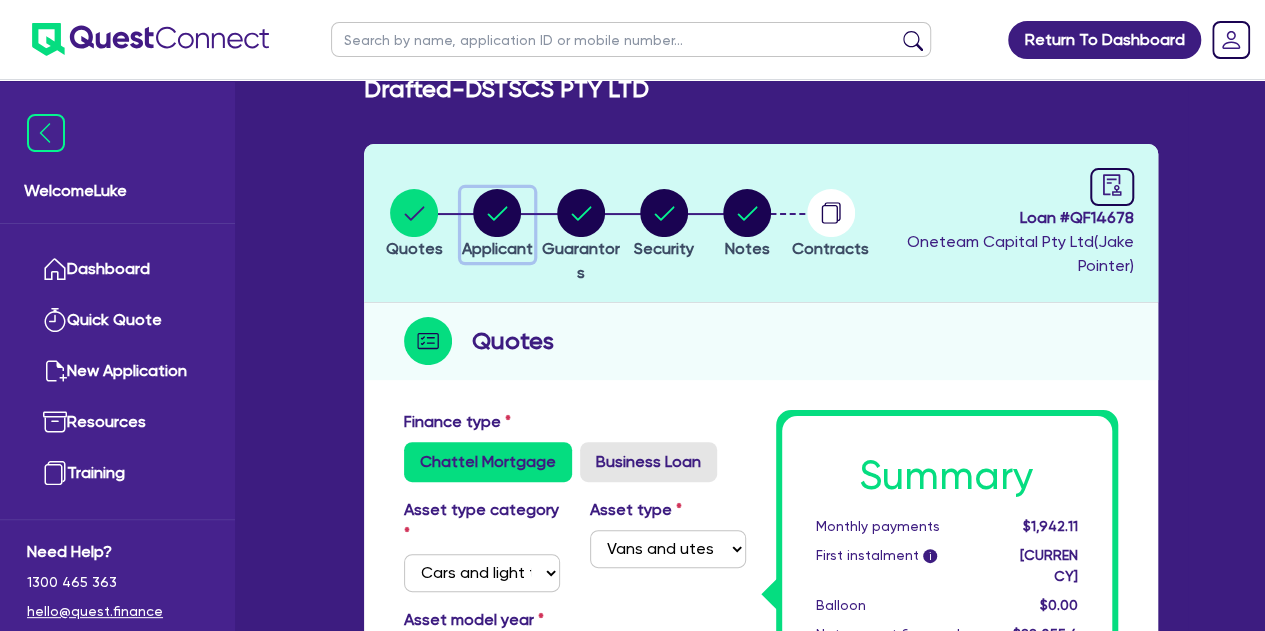 click 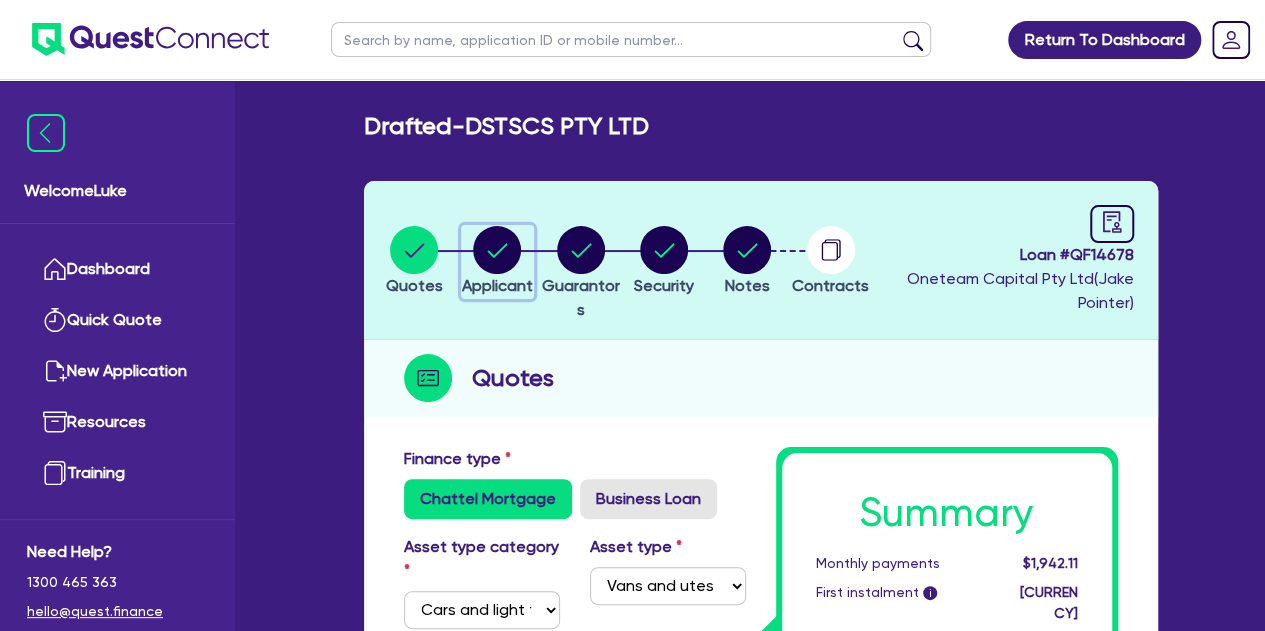 select on "COMPANY" 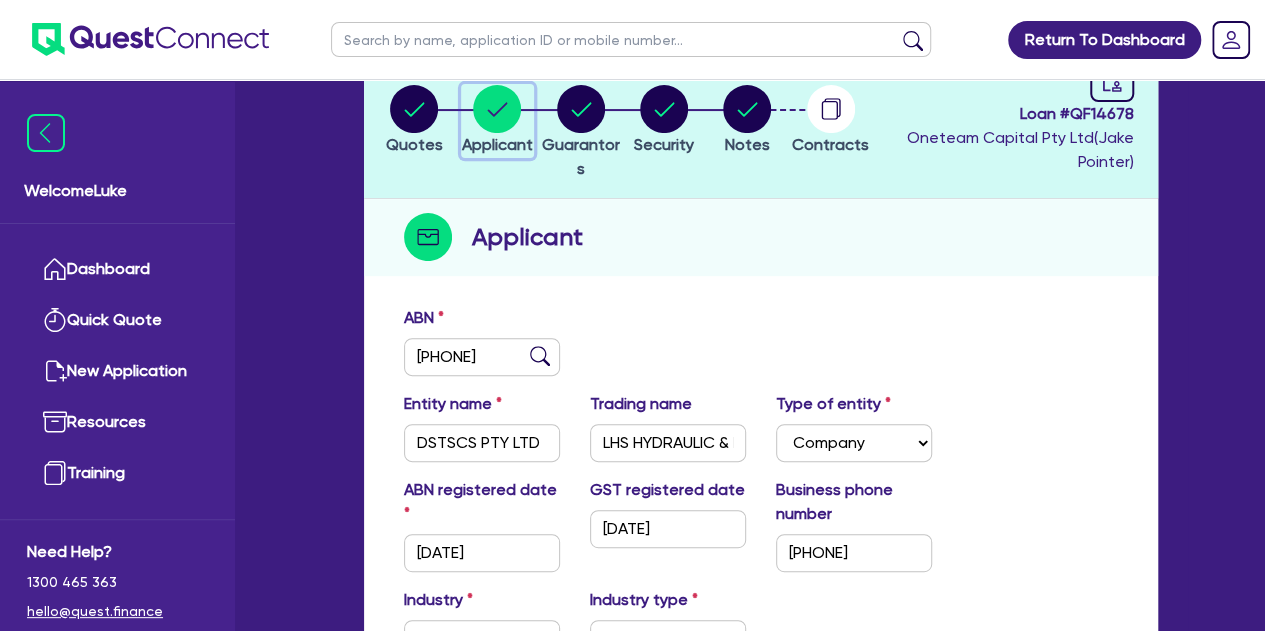 scroll, scrollTop: 118, scrollLeft: 0, axis: vertical 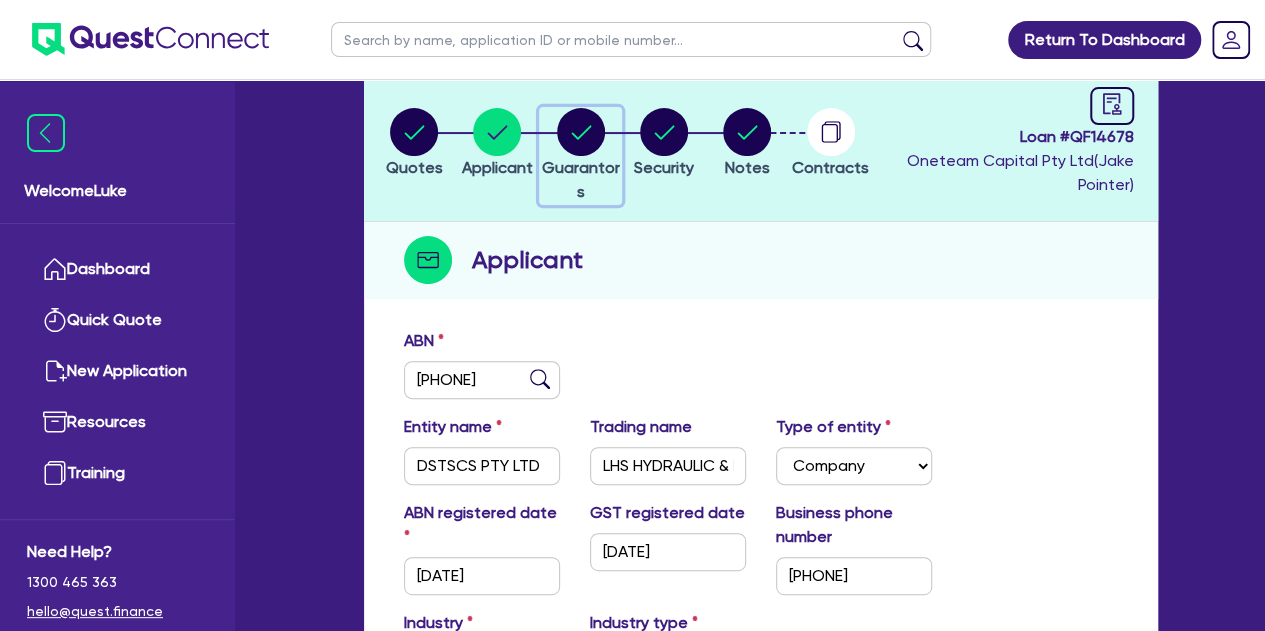 click 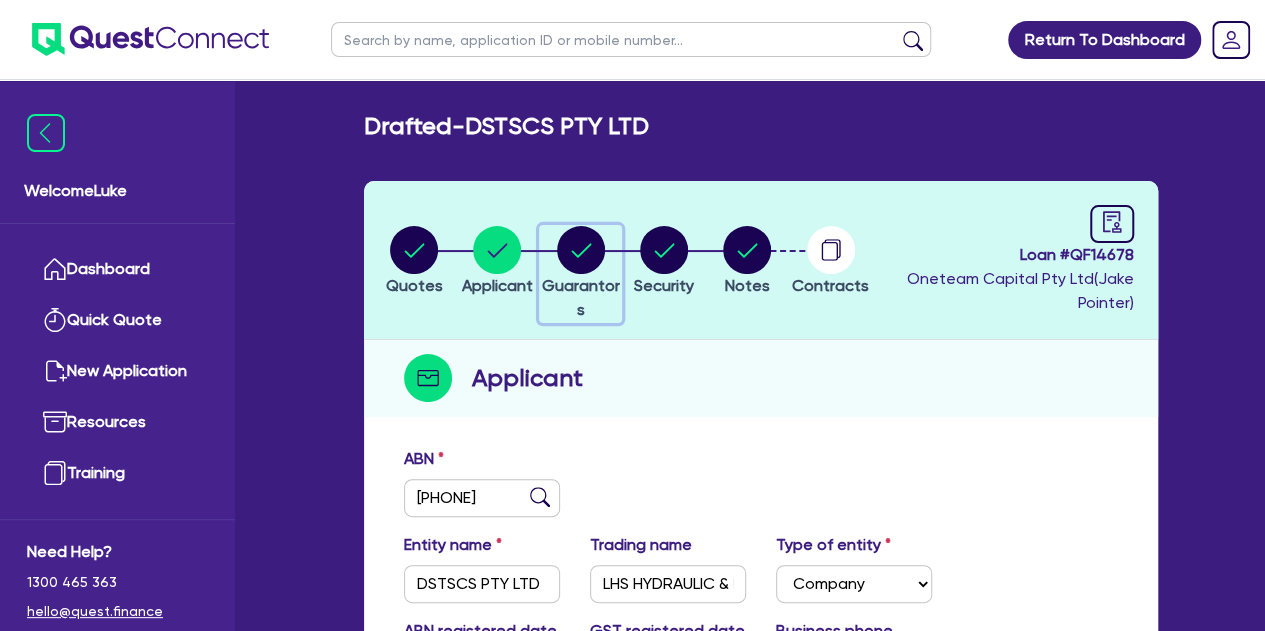 select on "MR" 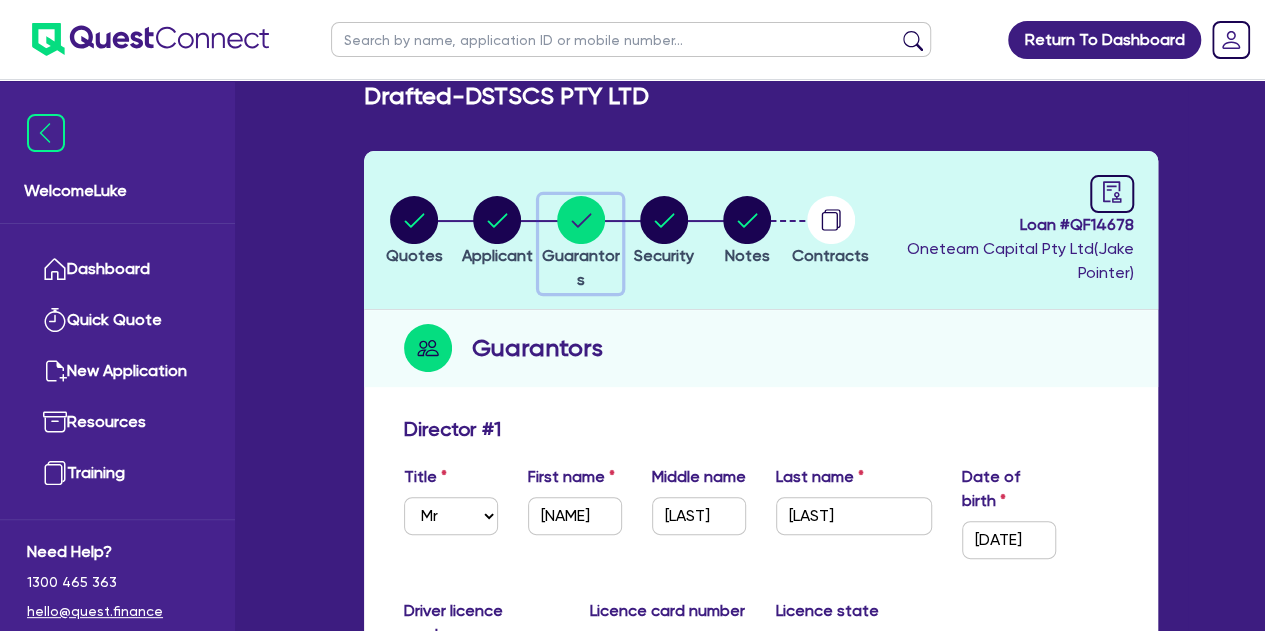 scroll, scrollTop: 0, scrollLeft: 0, axis: both 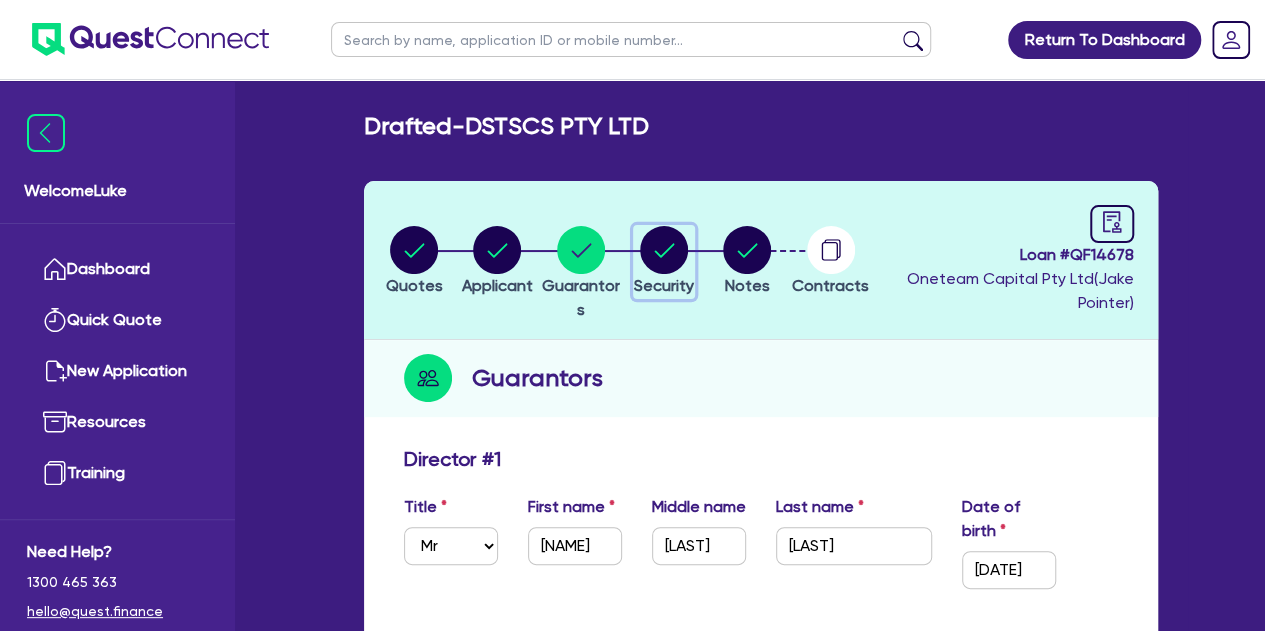 click 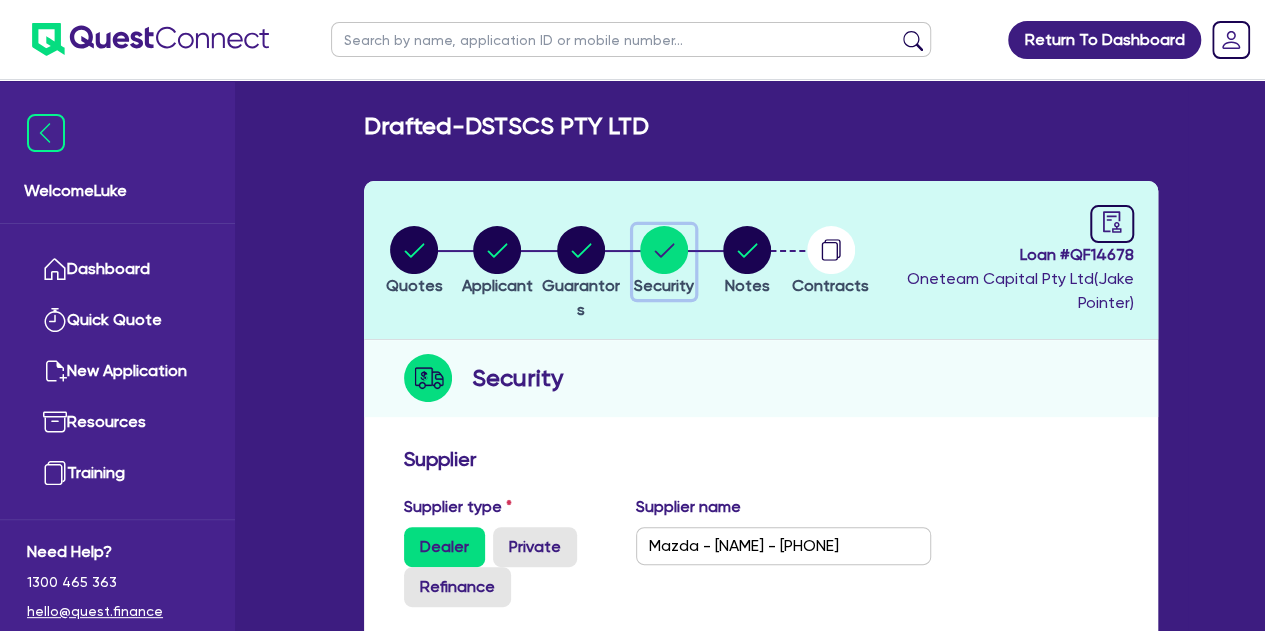 click 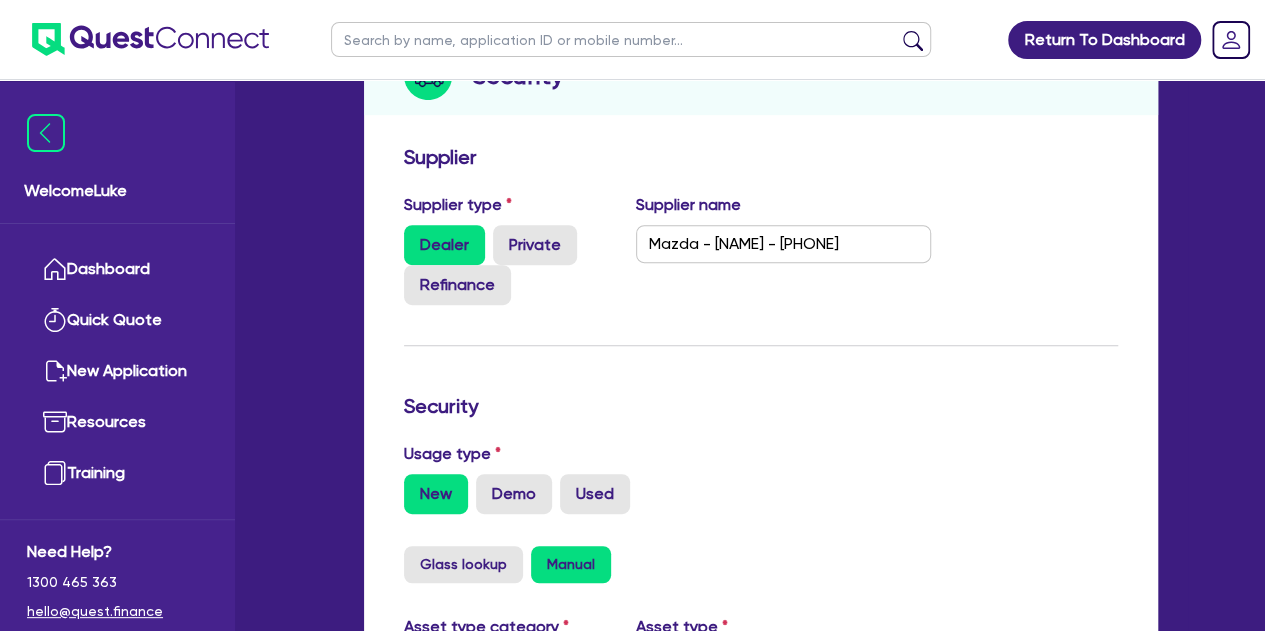 scroll, scrollTop: 0, scrollLeft: 0, axis: both 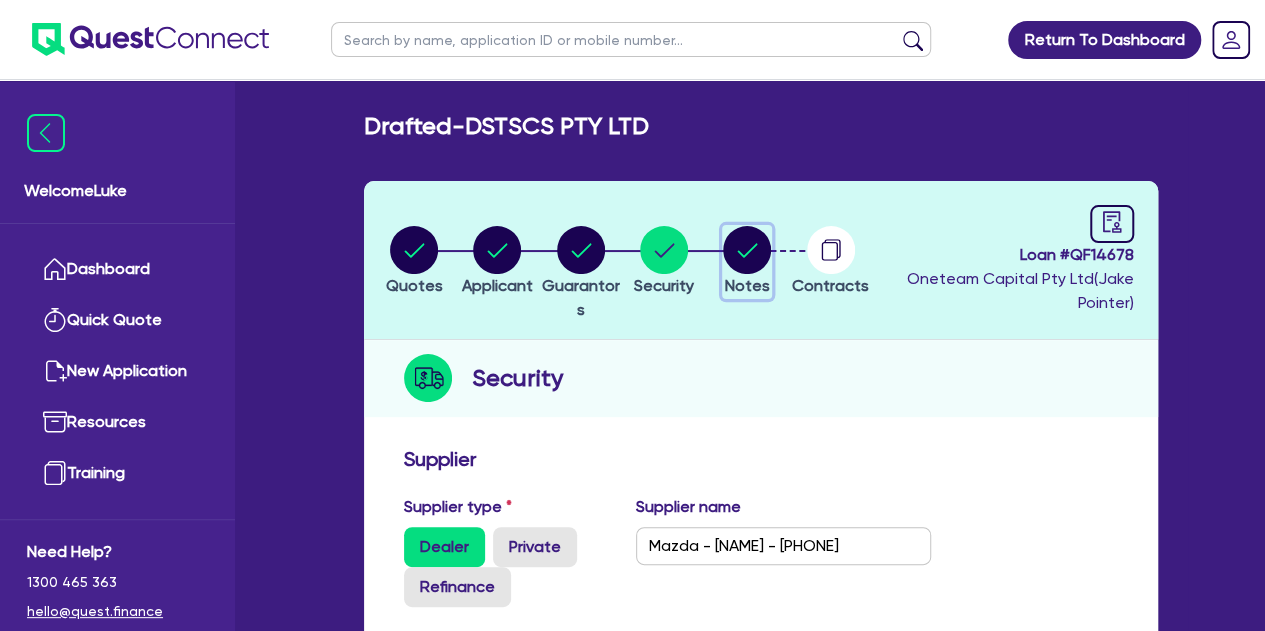 click 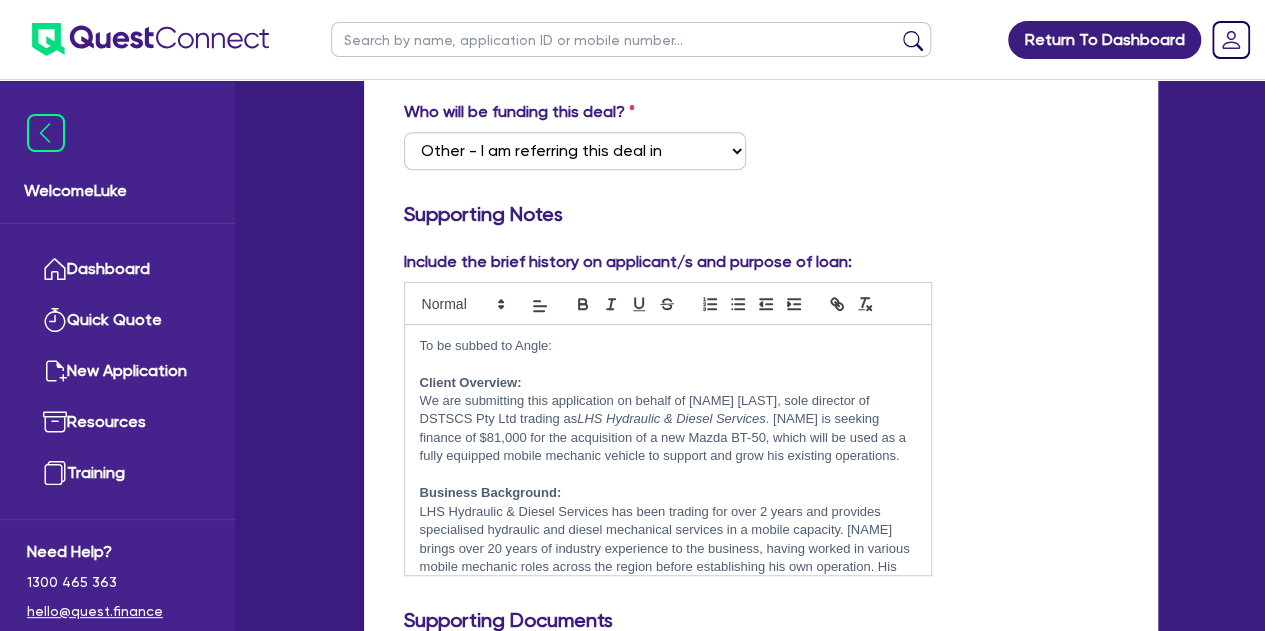 scroll, scrollTop: 426, scrollLeft: 0, axis: vertical 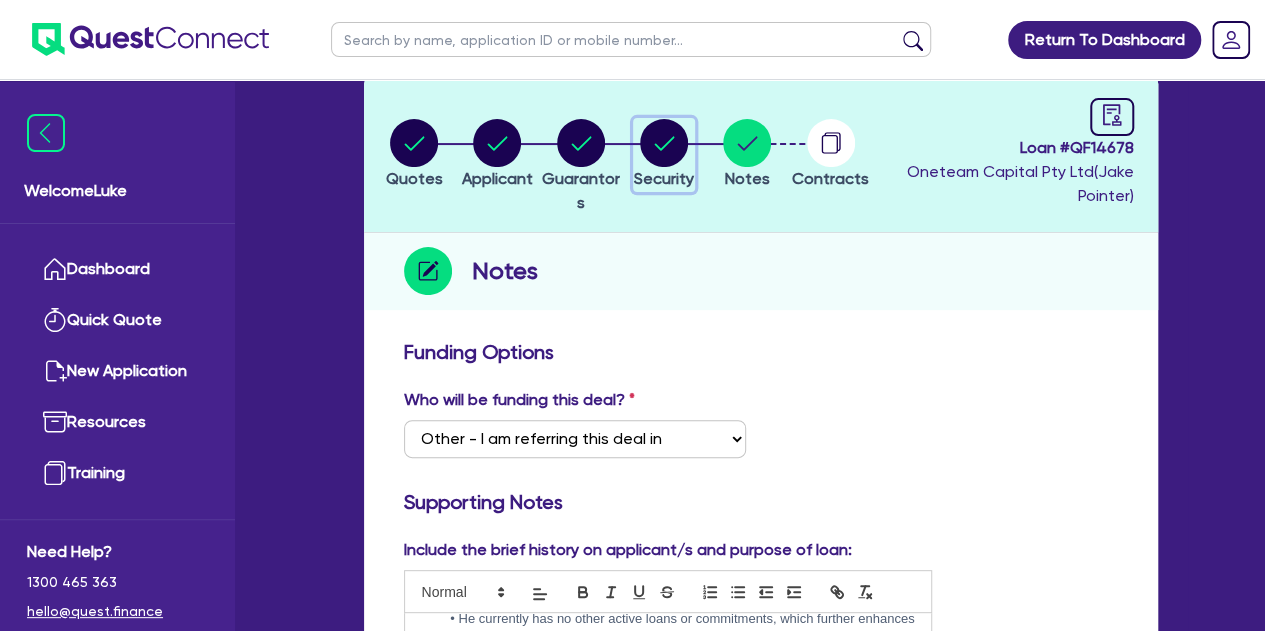 click 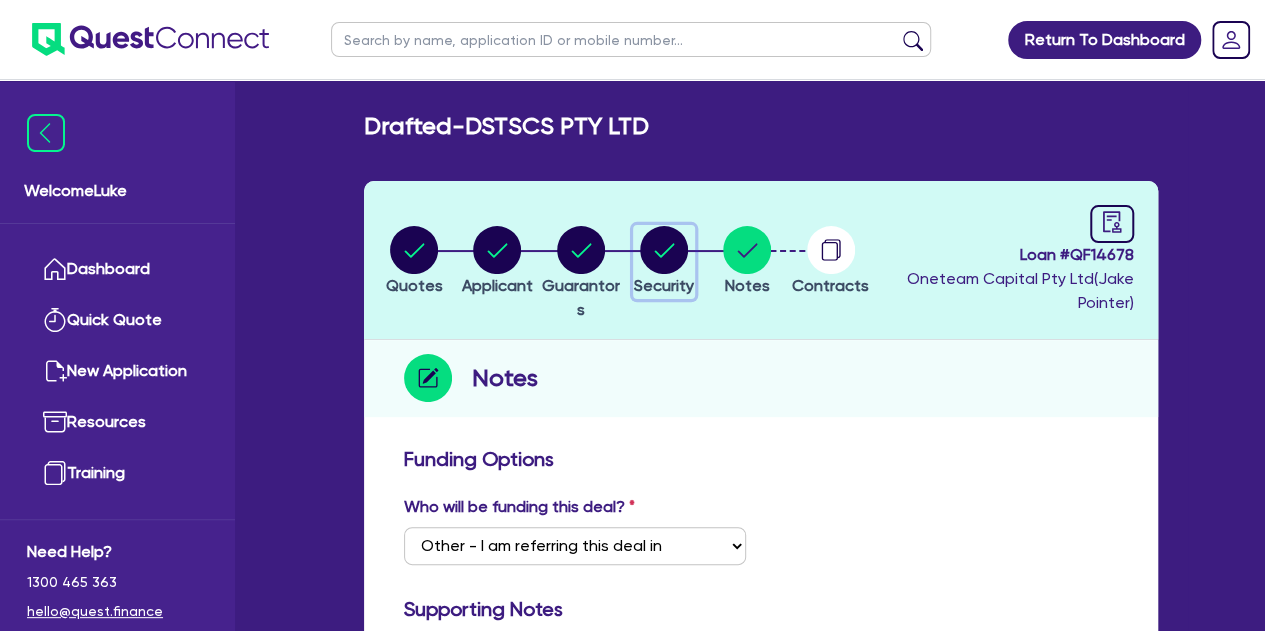 select on "CARS_AND_LIGHT_TRUCKS" 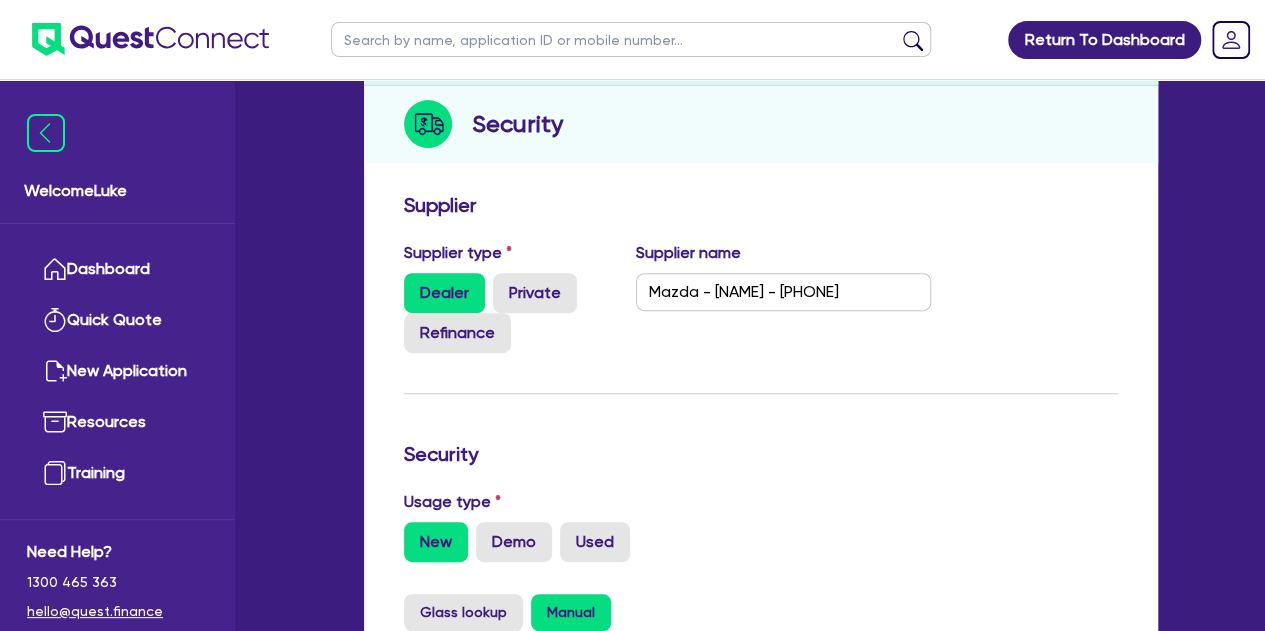scroll, scrollTop: 0, scrollLeft: 0, axis: both 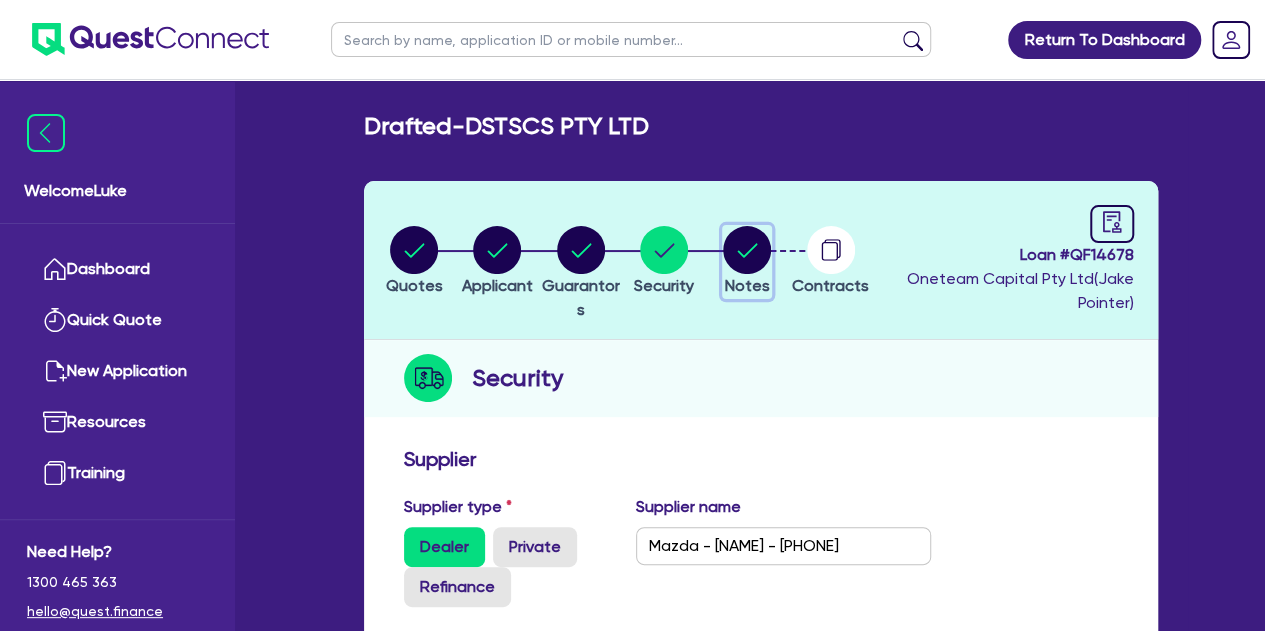 click on "Notes" at bounding box center [747, 262] 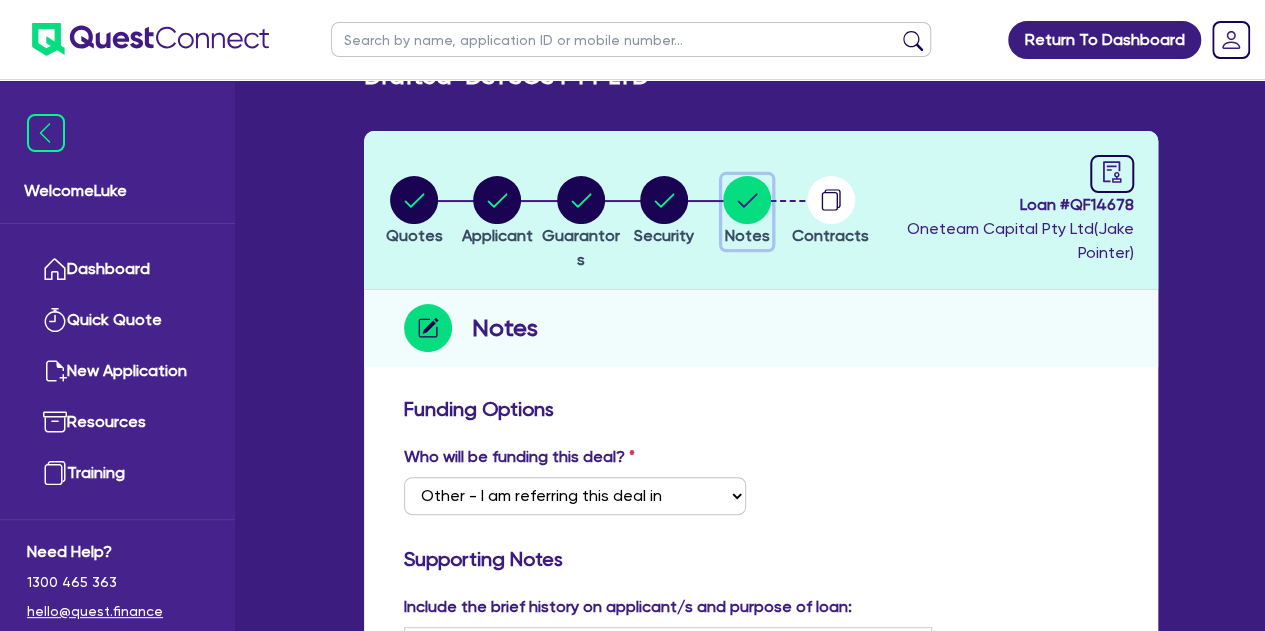 scroll, scrollTop: 13, scrollLeft: 0, axis: vertical 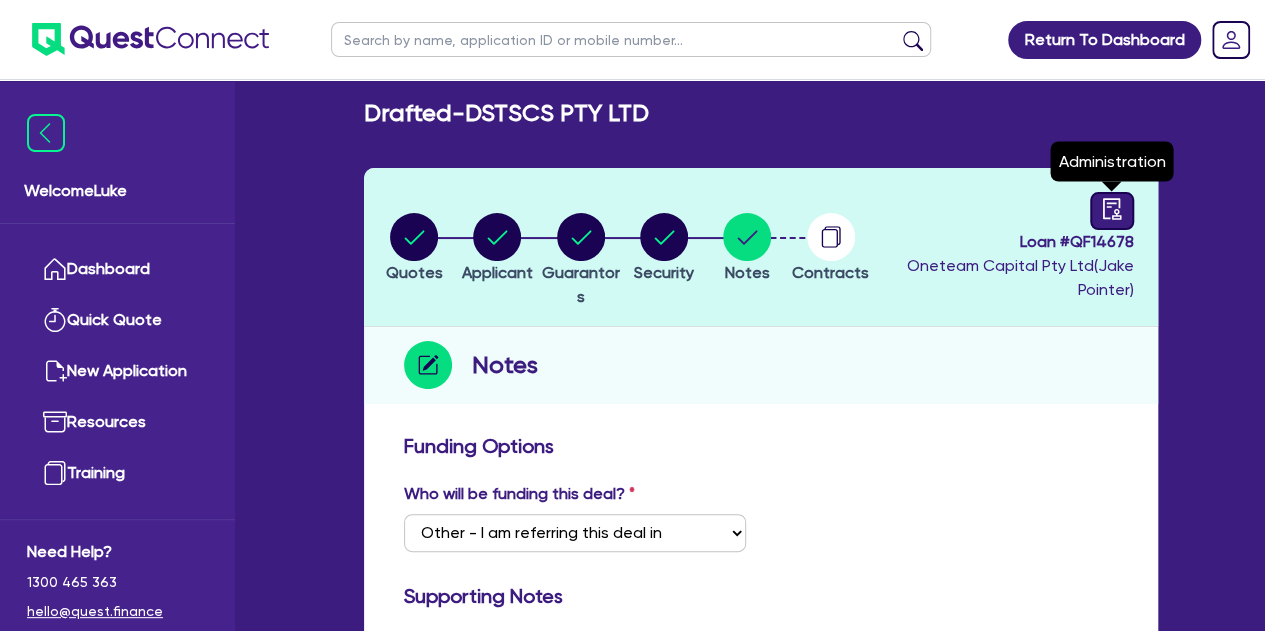 click at bounding box center [1112, 211] 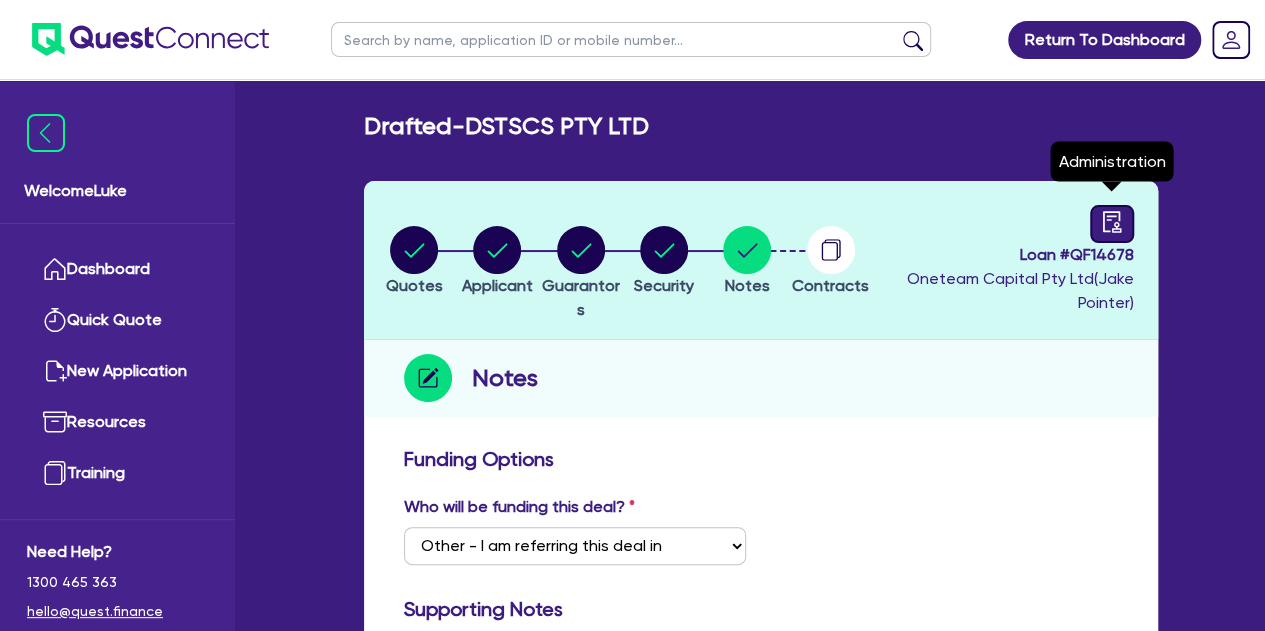 select on "DRAFTED_AMENDED" 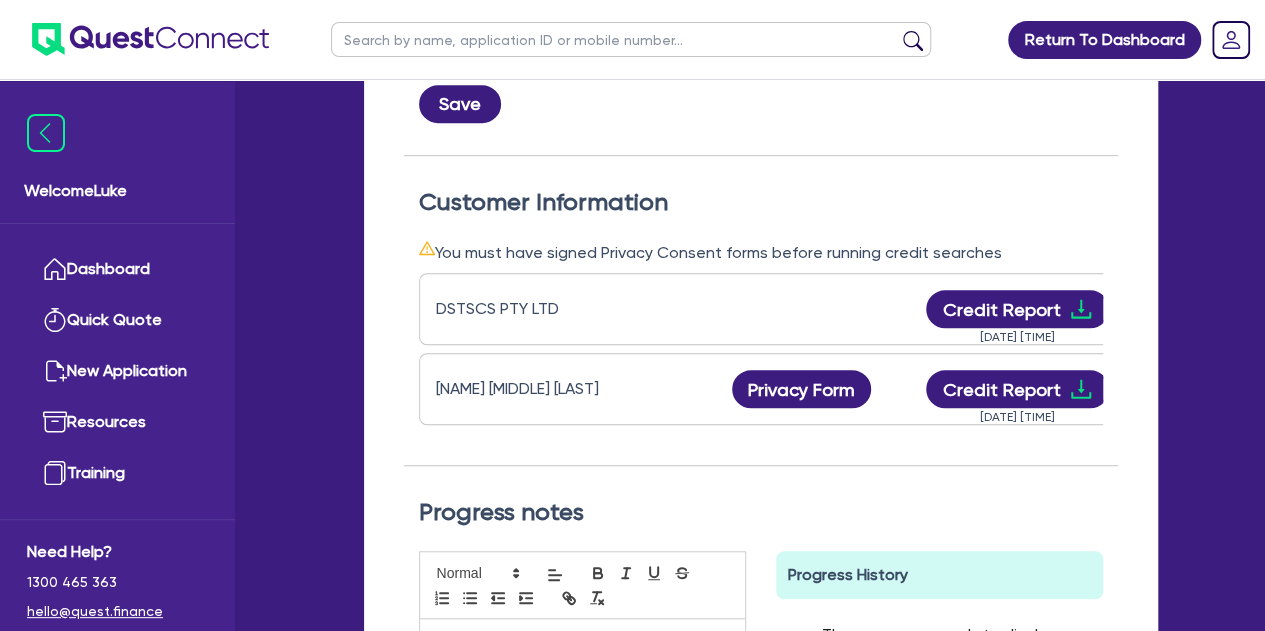 scroll, scrollTop: 418, scrollLeft: 0, axis: vertical 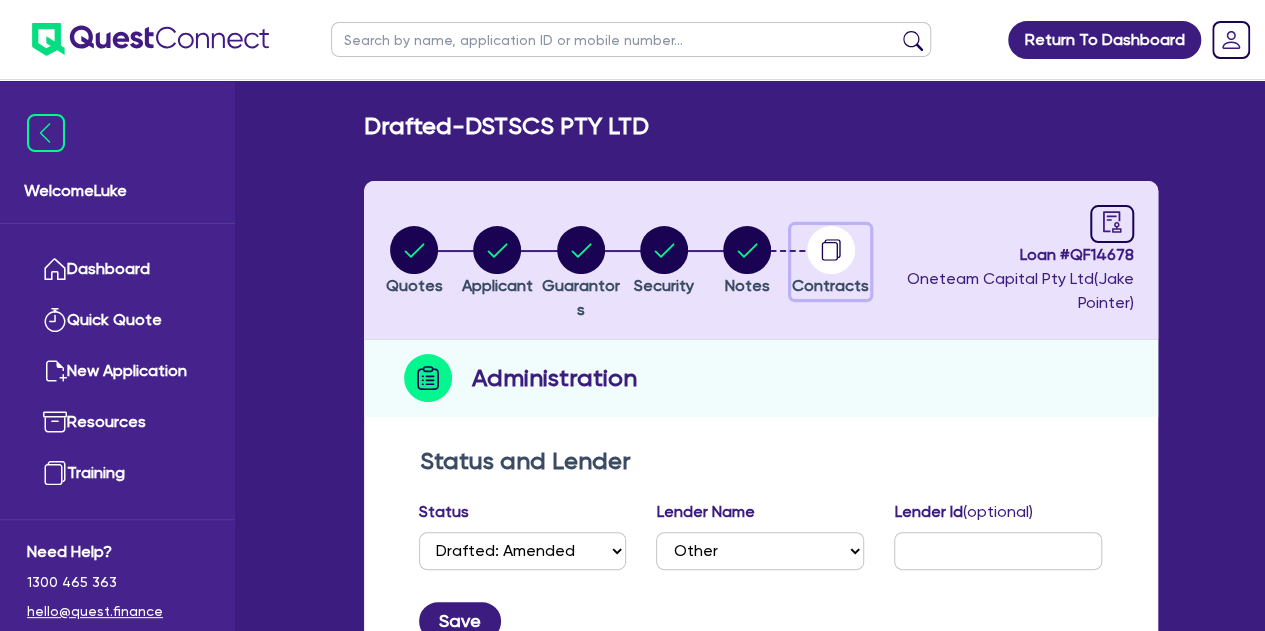 click 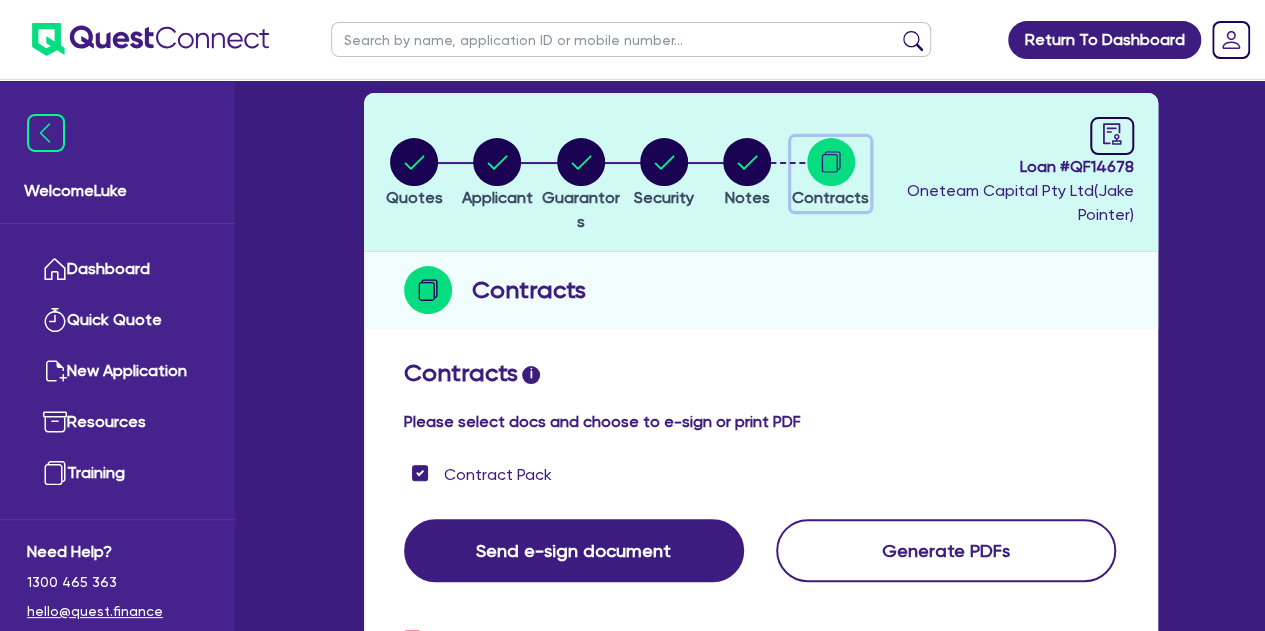 scroll, scrollTop: 0, scrollLeft: 0, axis: both 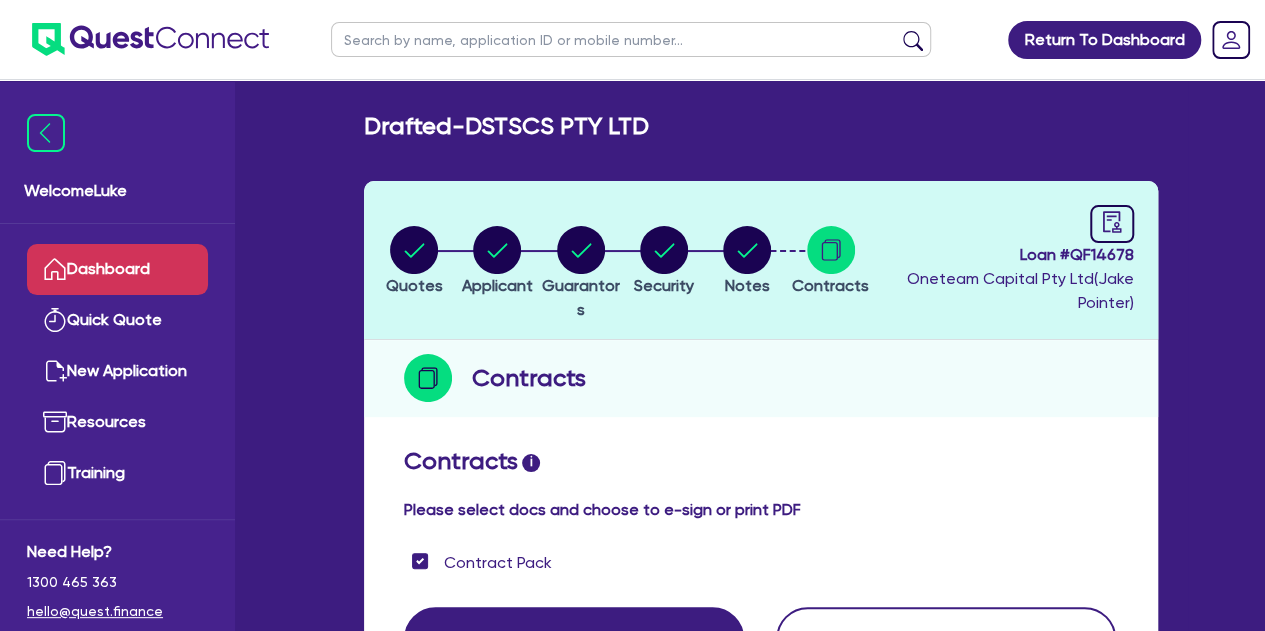 click on "Dashboard" at bounding box center [117, 269] 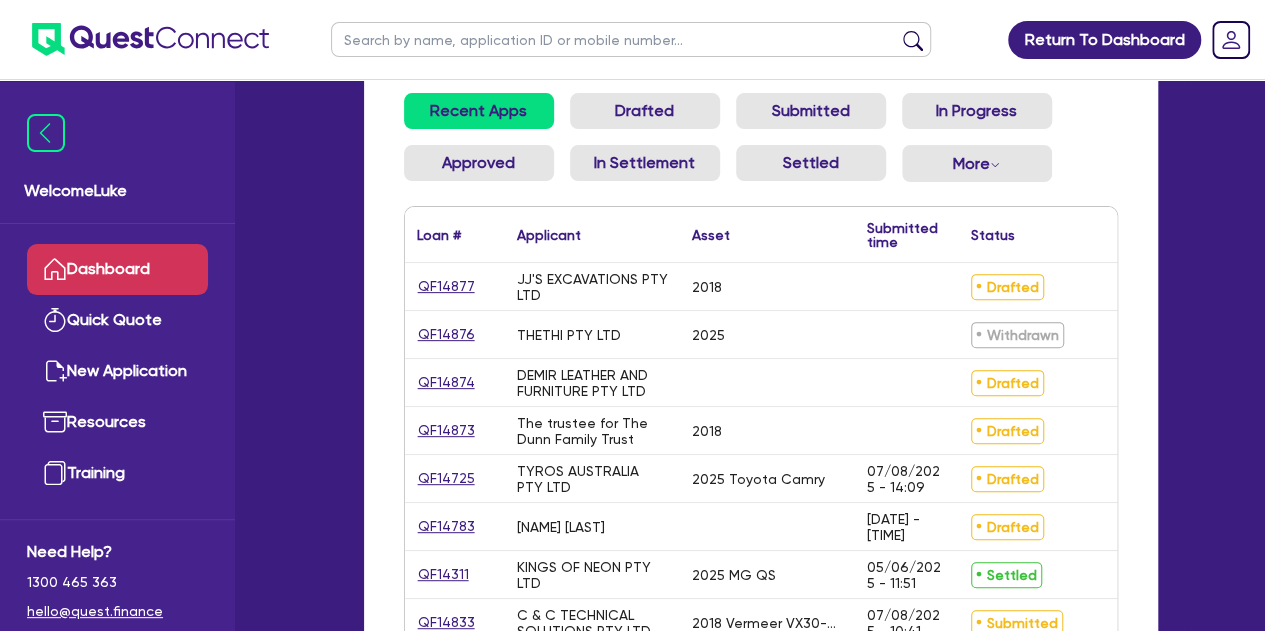 scroll, scrollTop: 221, scrollLeft: 0, axis: vertical 